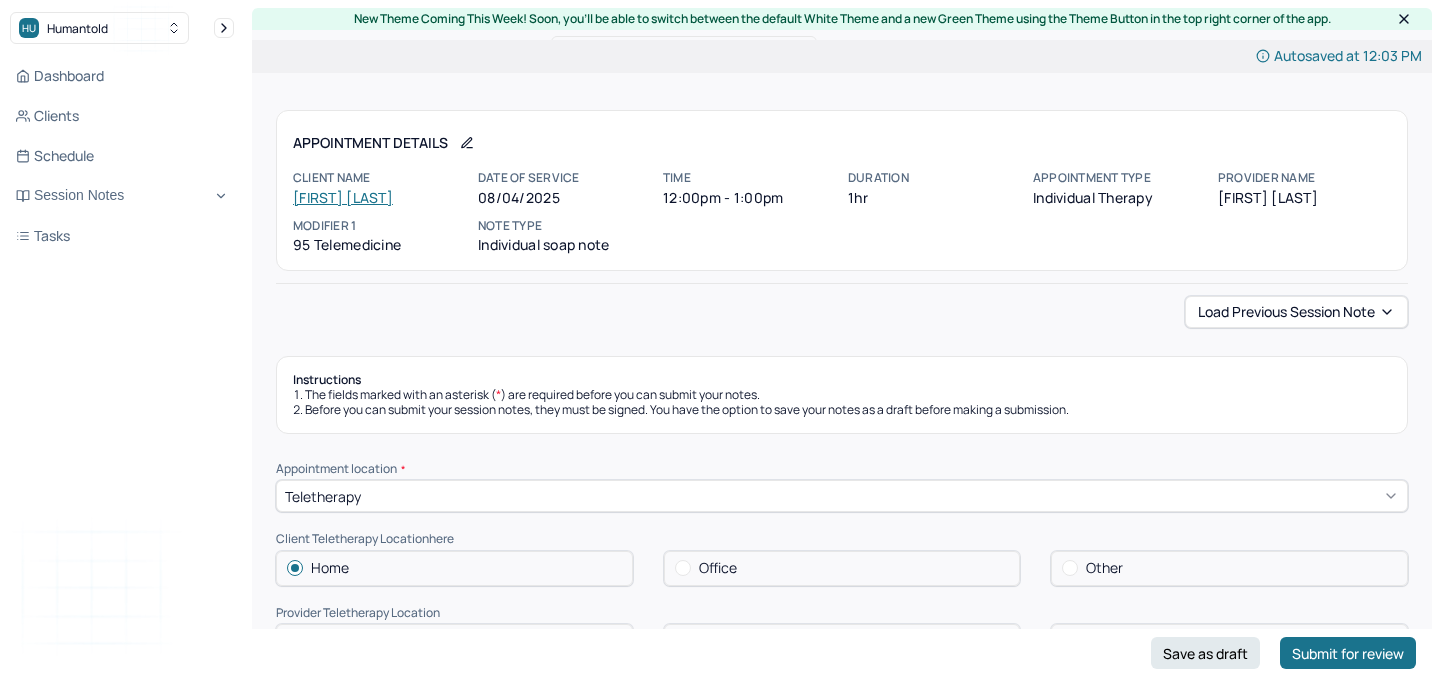 scroll, scrollTop: 0, scrollLeft: 0, axis: both 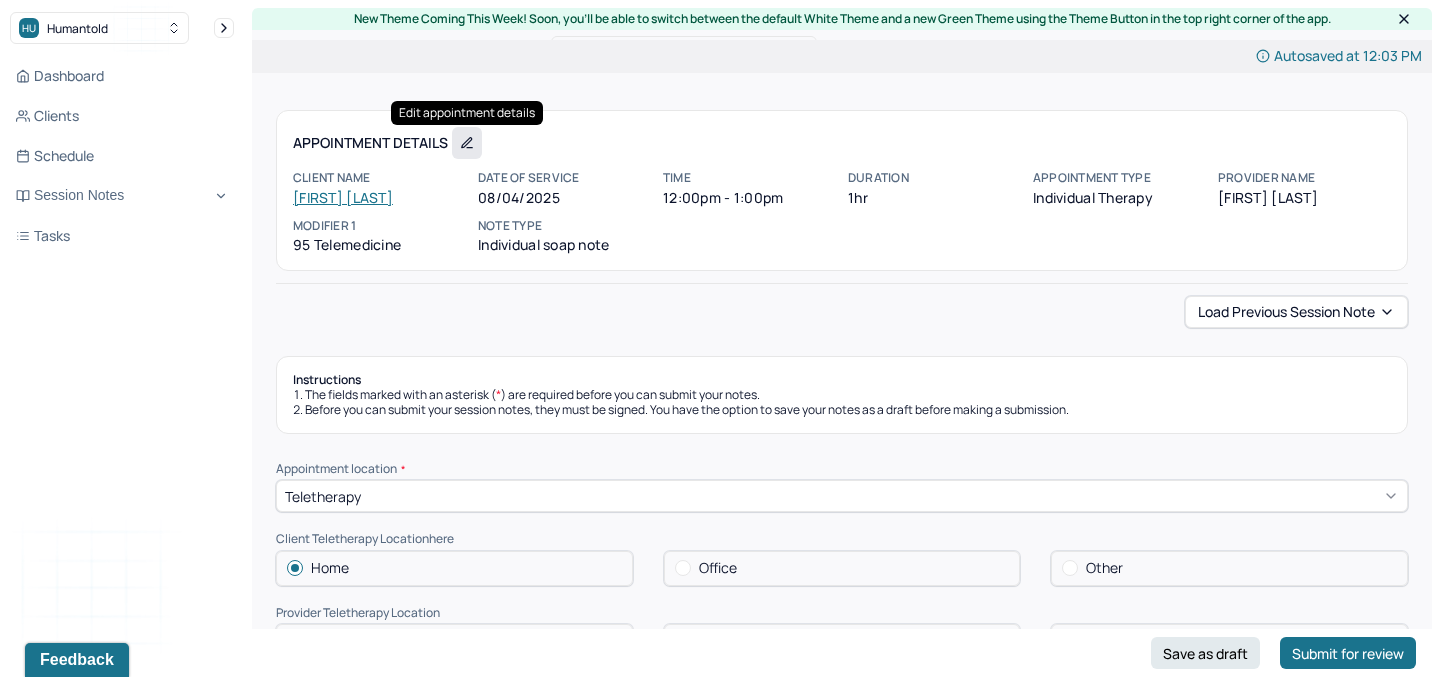 click 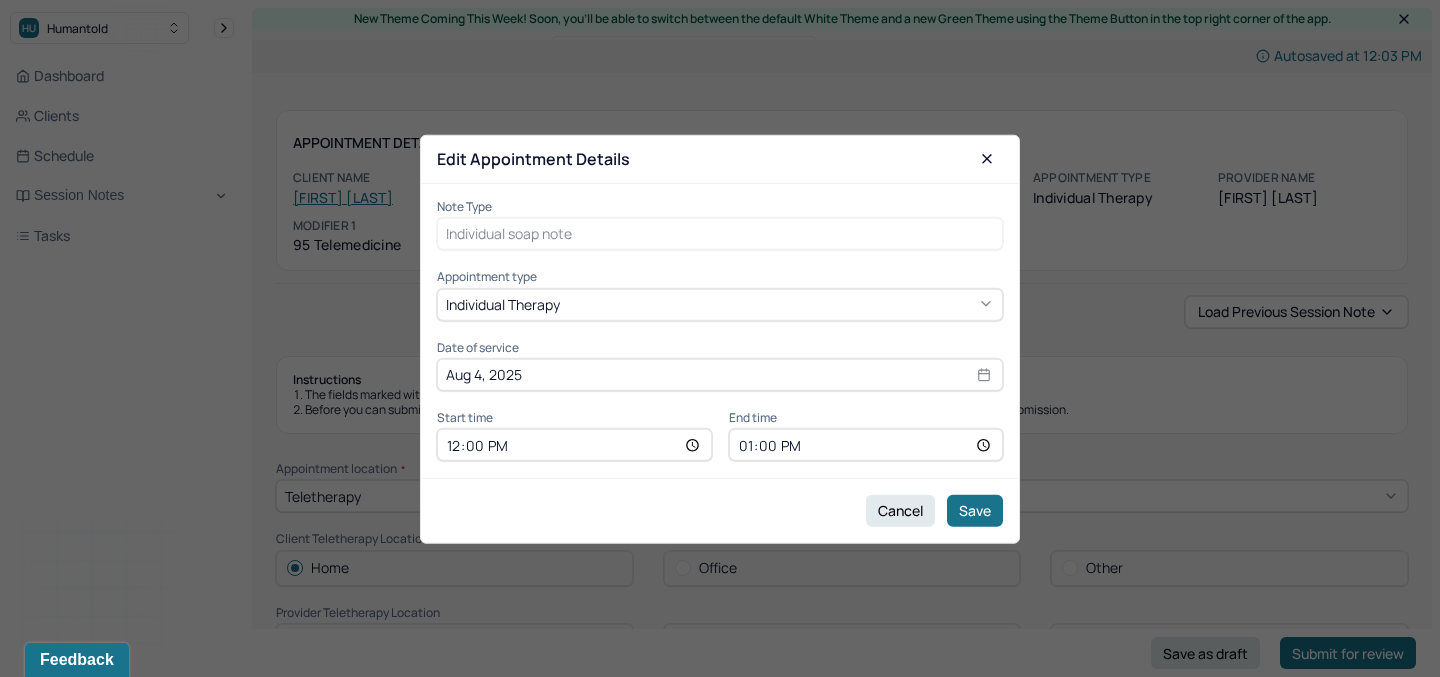 click on "12:00" at bounding box center [574, 445] 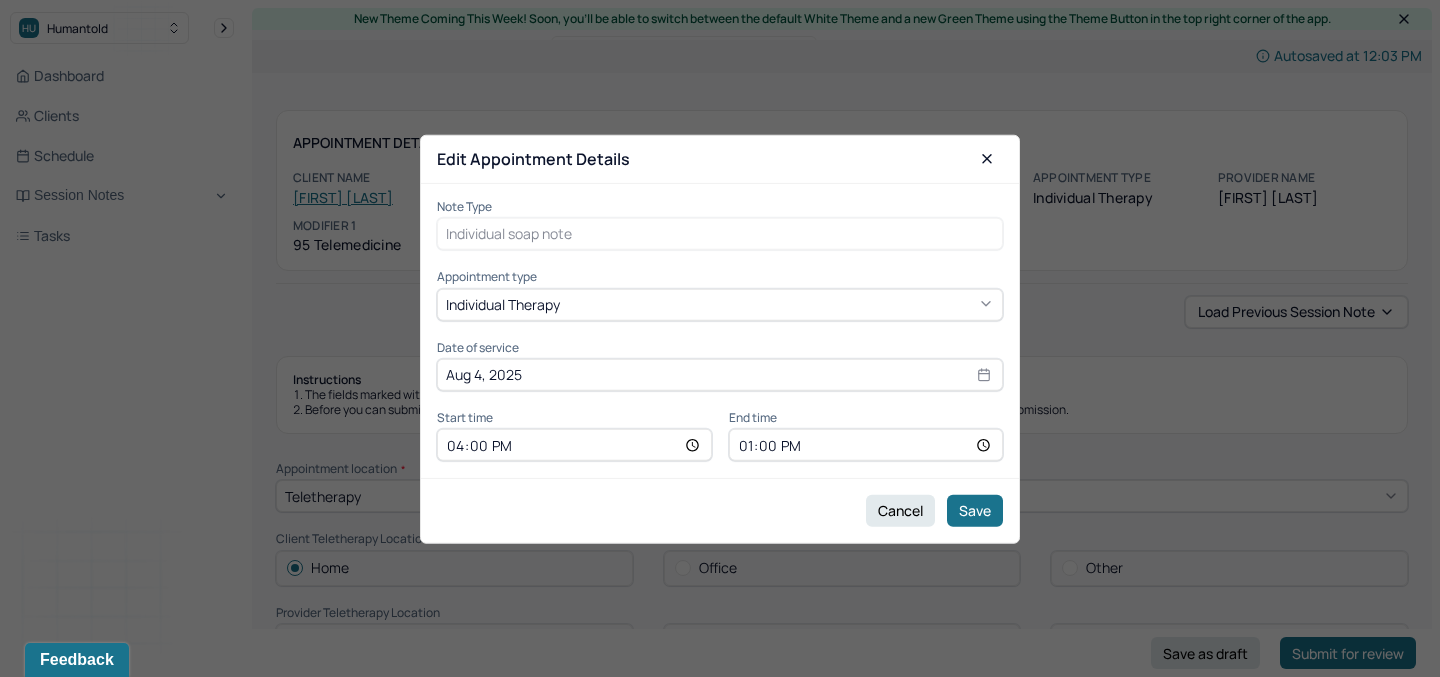 click on "13:00" at bounding box center [866, 445] 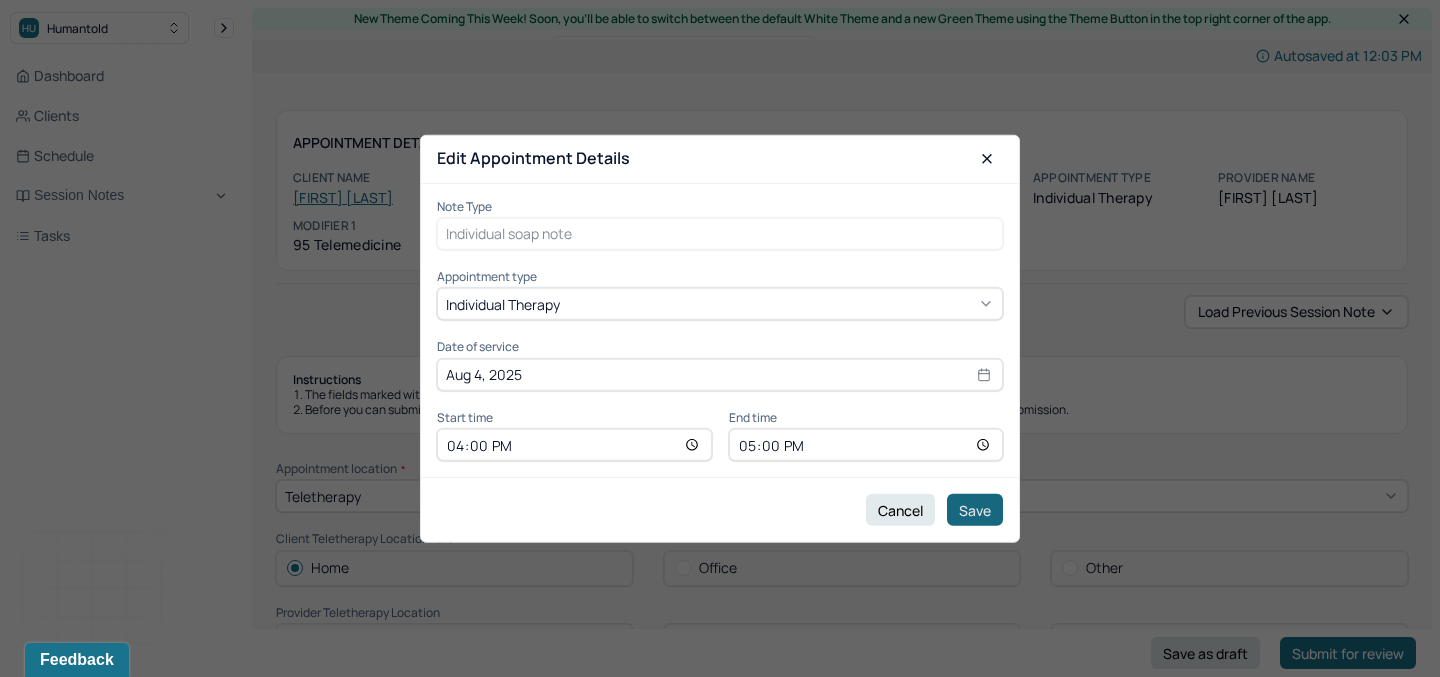 click on "Save" at bounding box center [975, 510] 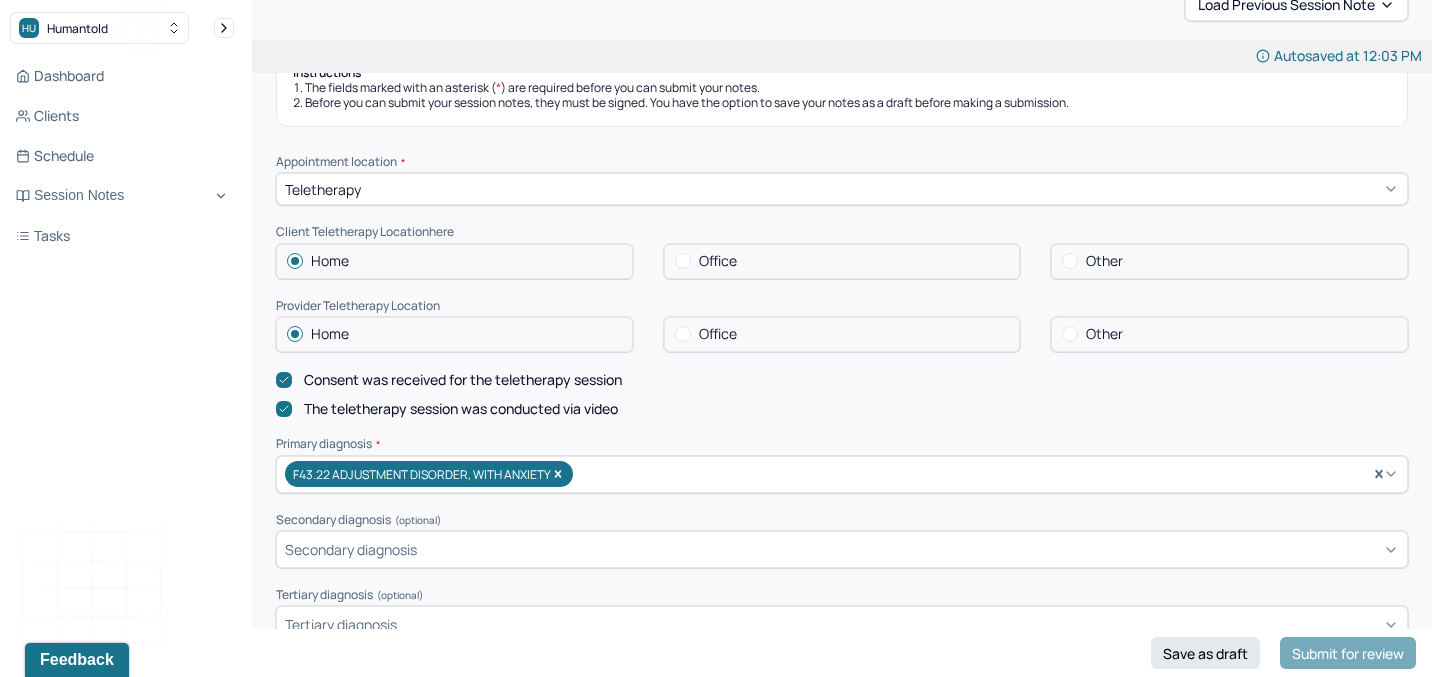 scroll, scrollTop: 313, scrollLeft: 0, axis: vertical 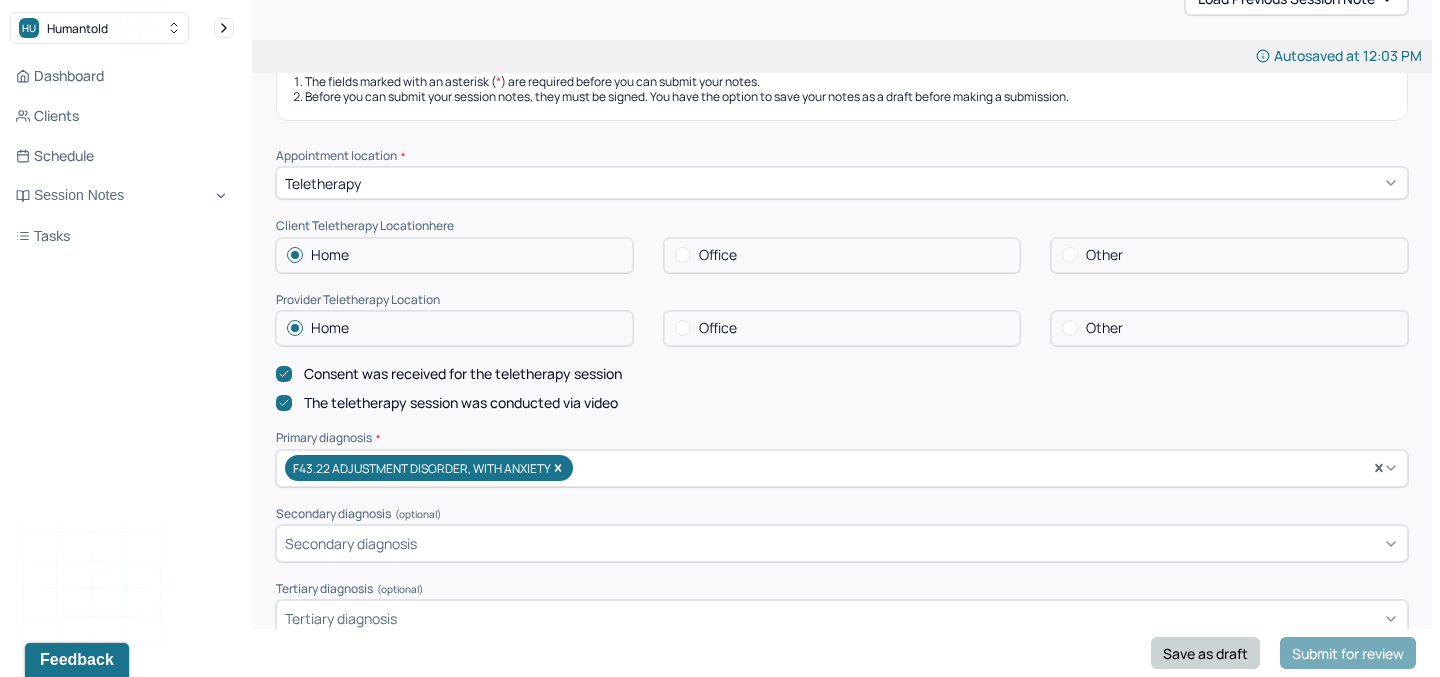 click on "Save as draft" at bounding box center [1205, 653] 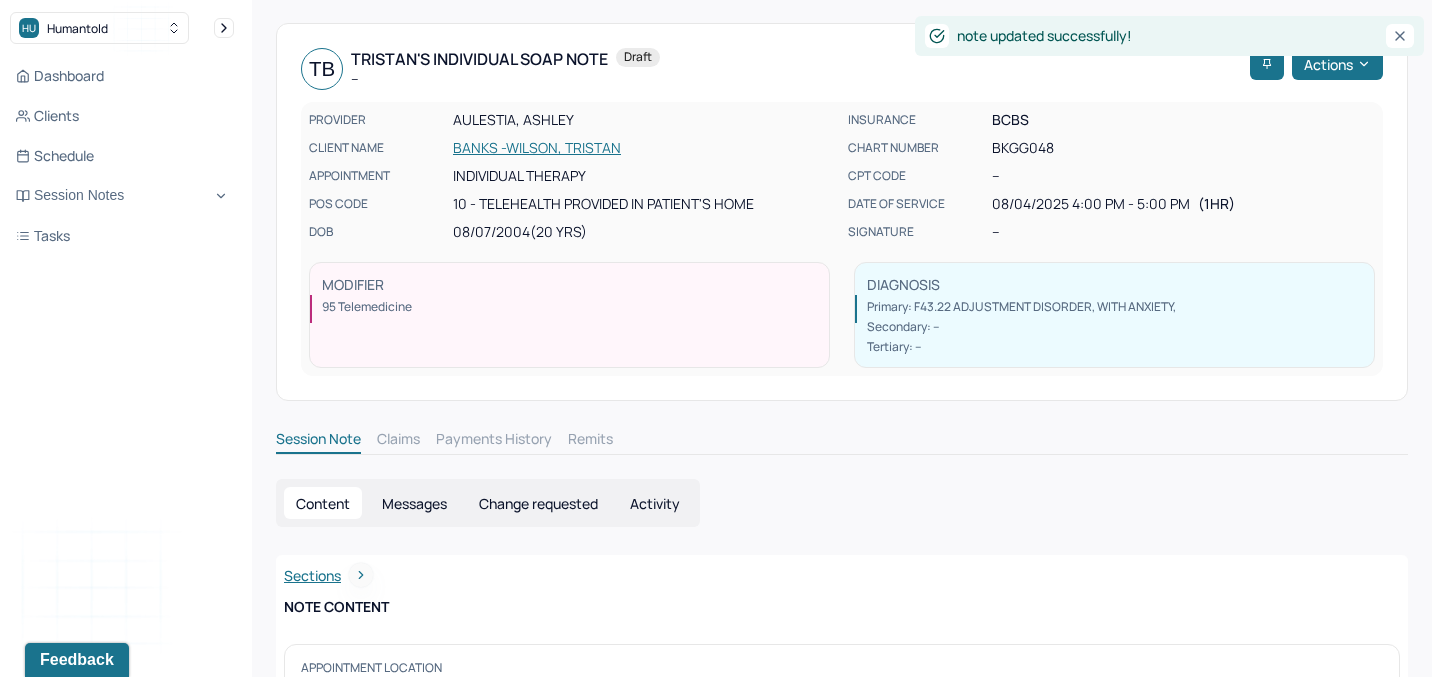 scroll, scrollTop: 0, scrollLeft: 0, axis: both 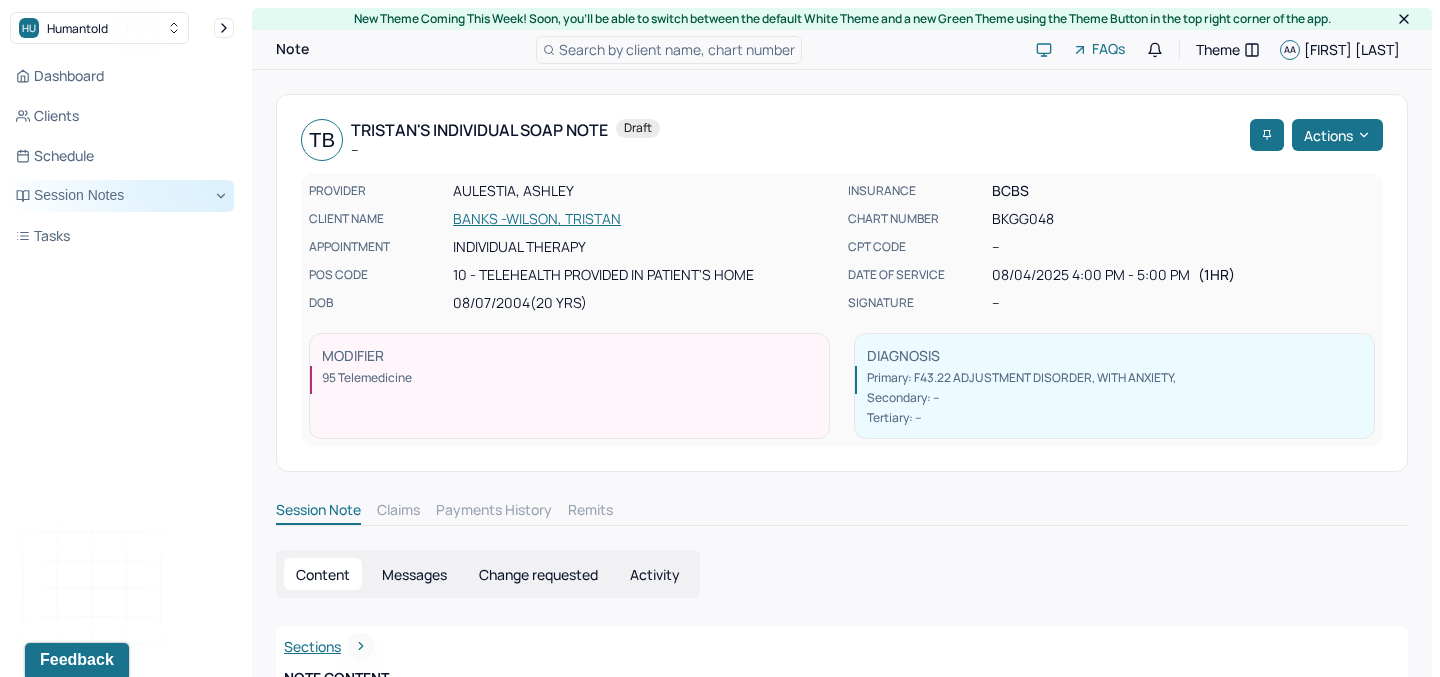 click on "Session Notes" at bounding box center (122, 196) 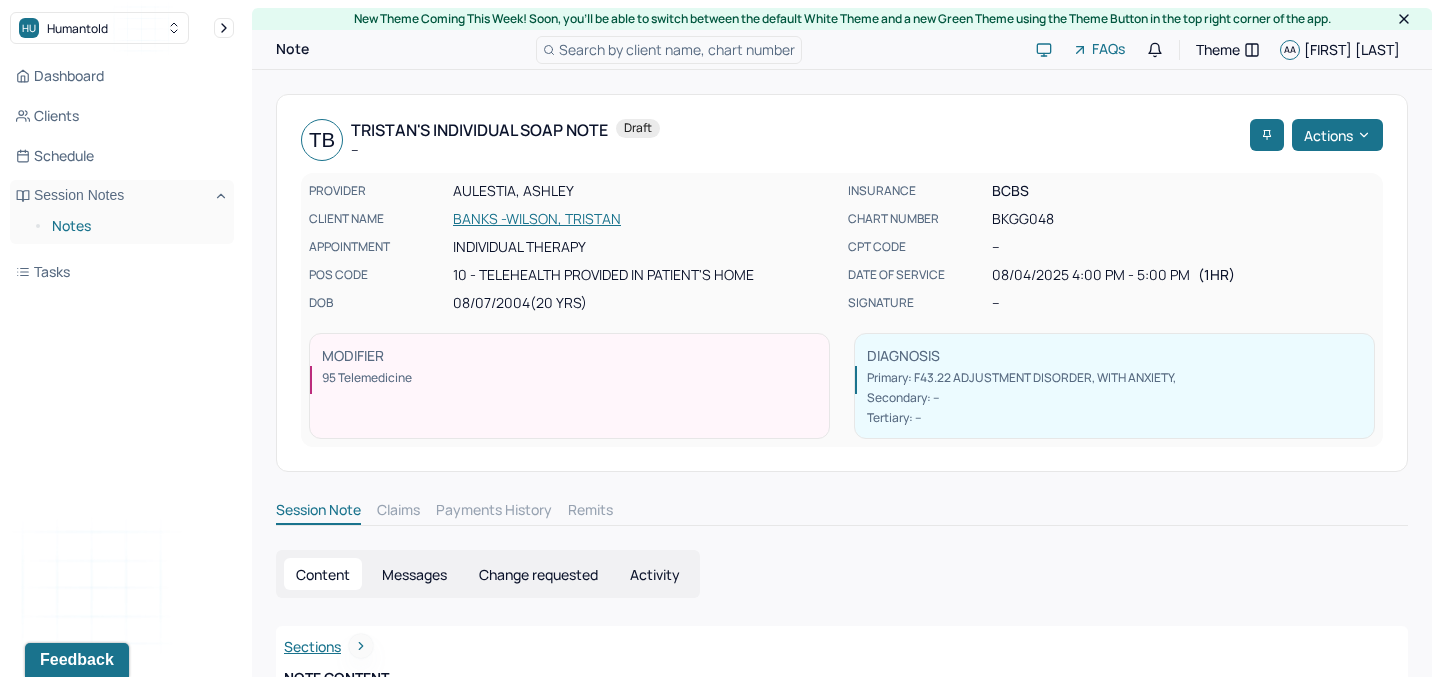 click on "Notes" at bounding box center (135, 226) 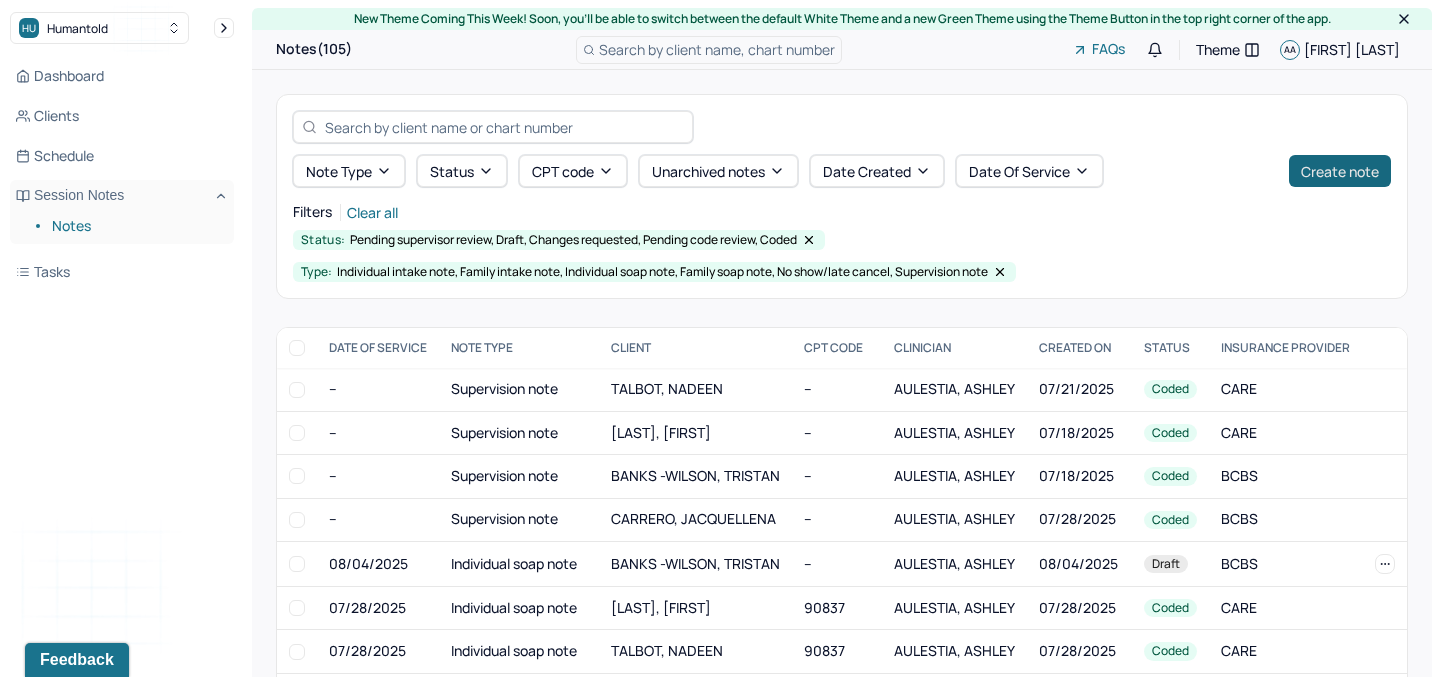 click on "Create note" at bounding box center [1340, 171] 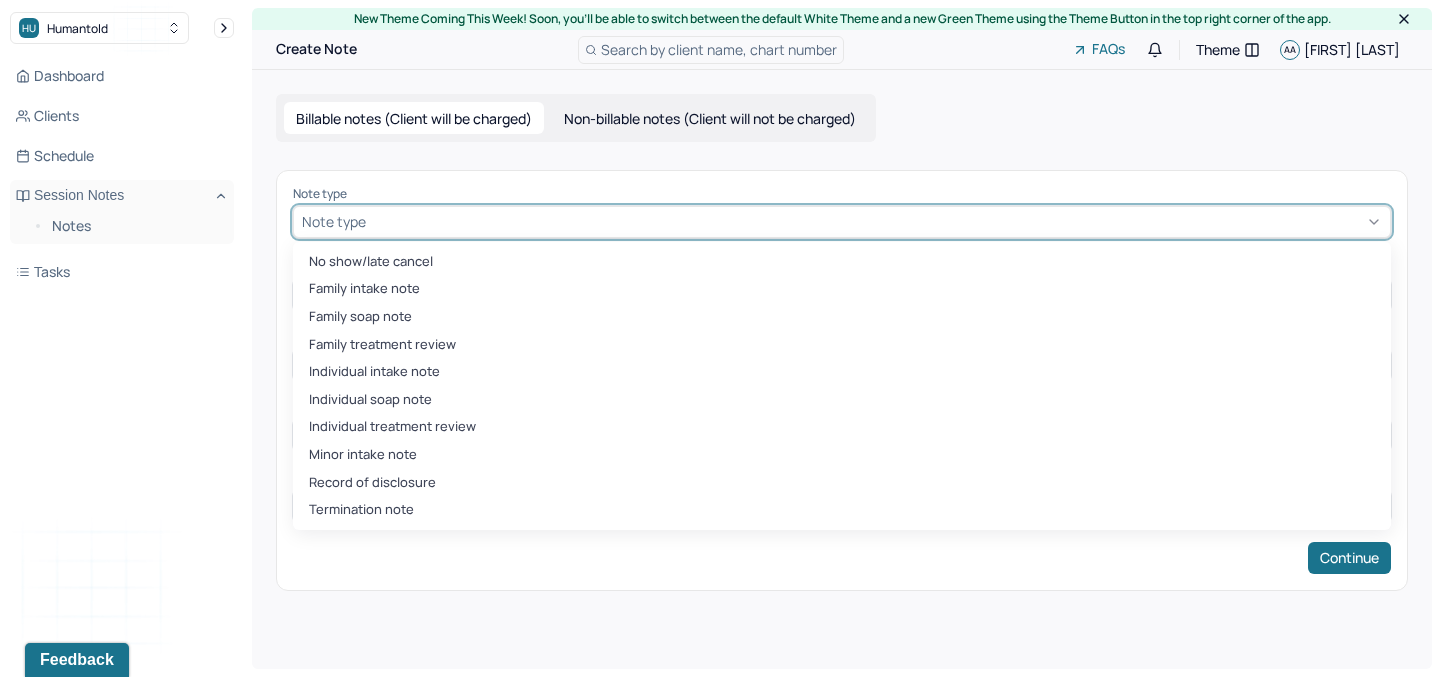 click on "Note type" at bounding box center (842, 222) 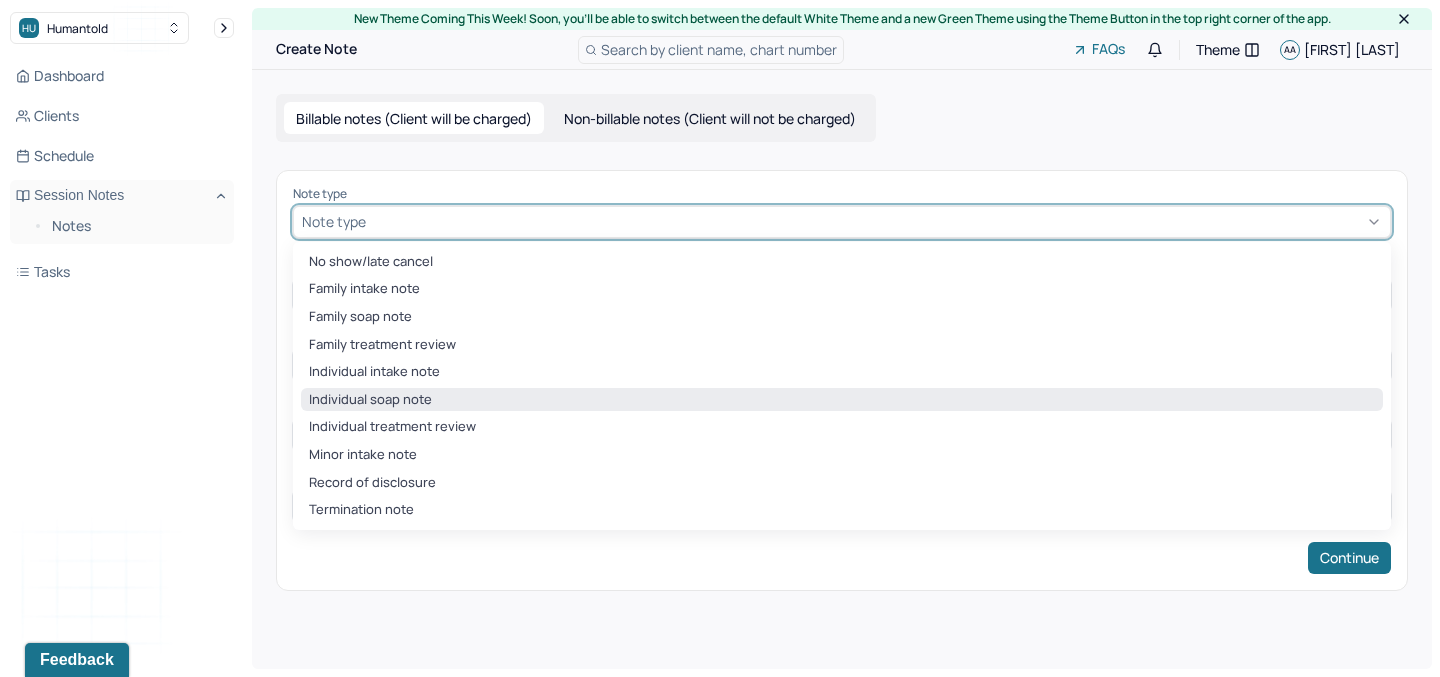 click on "Individual soap note" at bounding box center (842, 400) 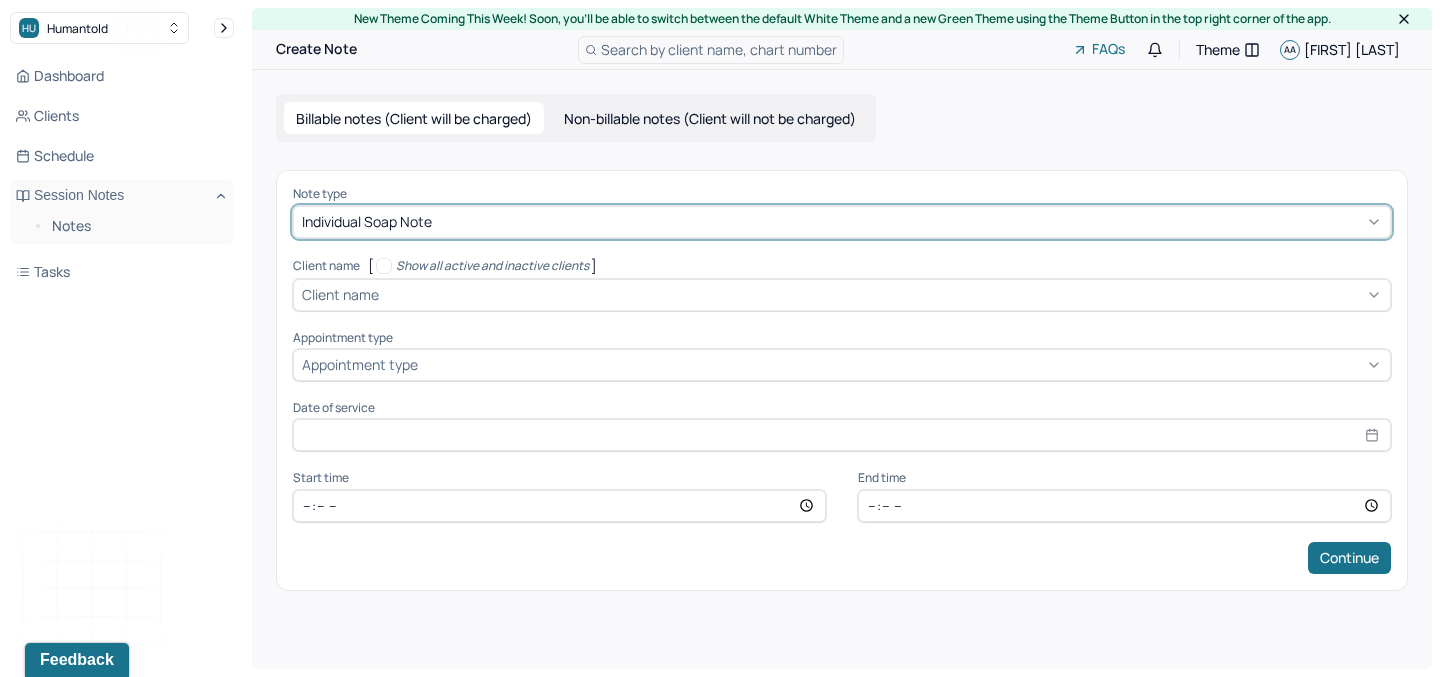 click on "Client name" at bounding box center (340, 294) 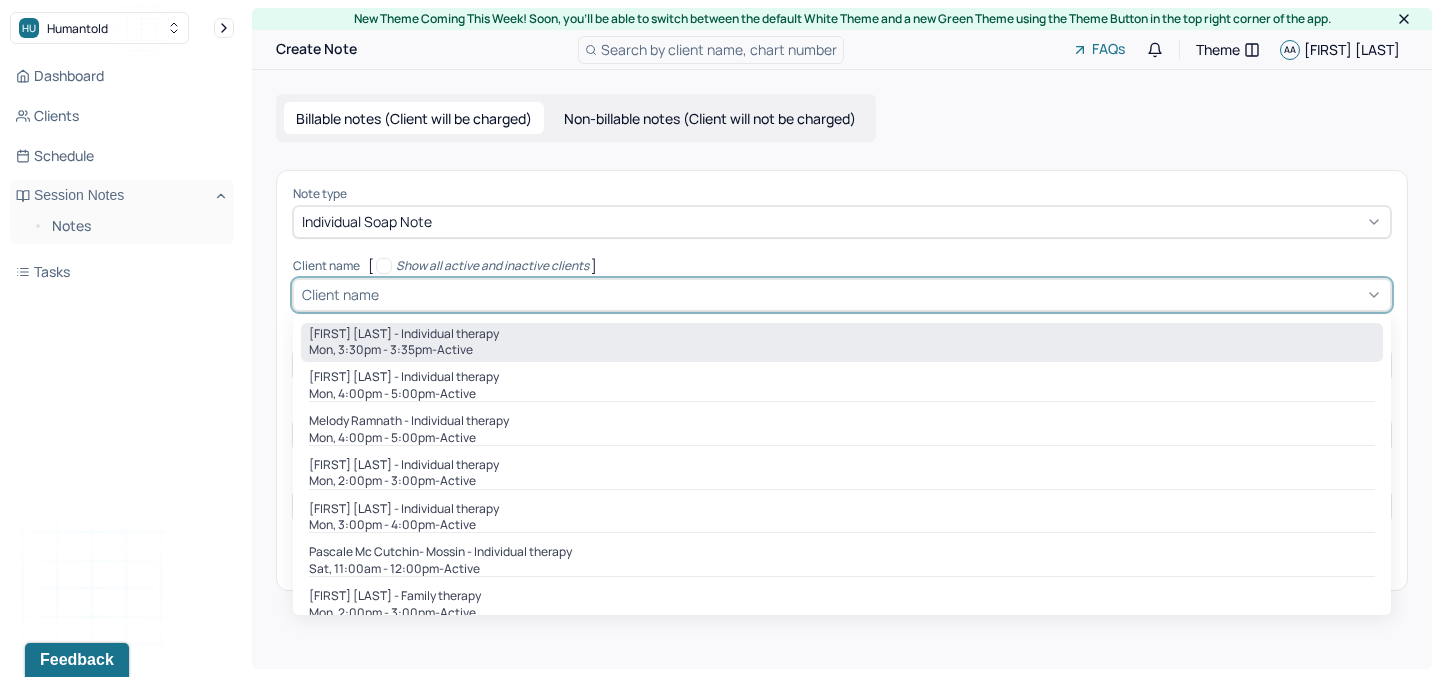 click on "Mon, 3:30pm - 3:35pm  -  active" at bounding box center (842, 350) 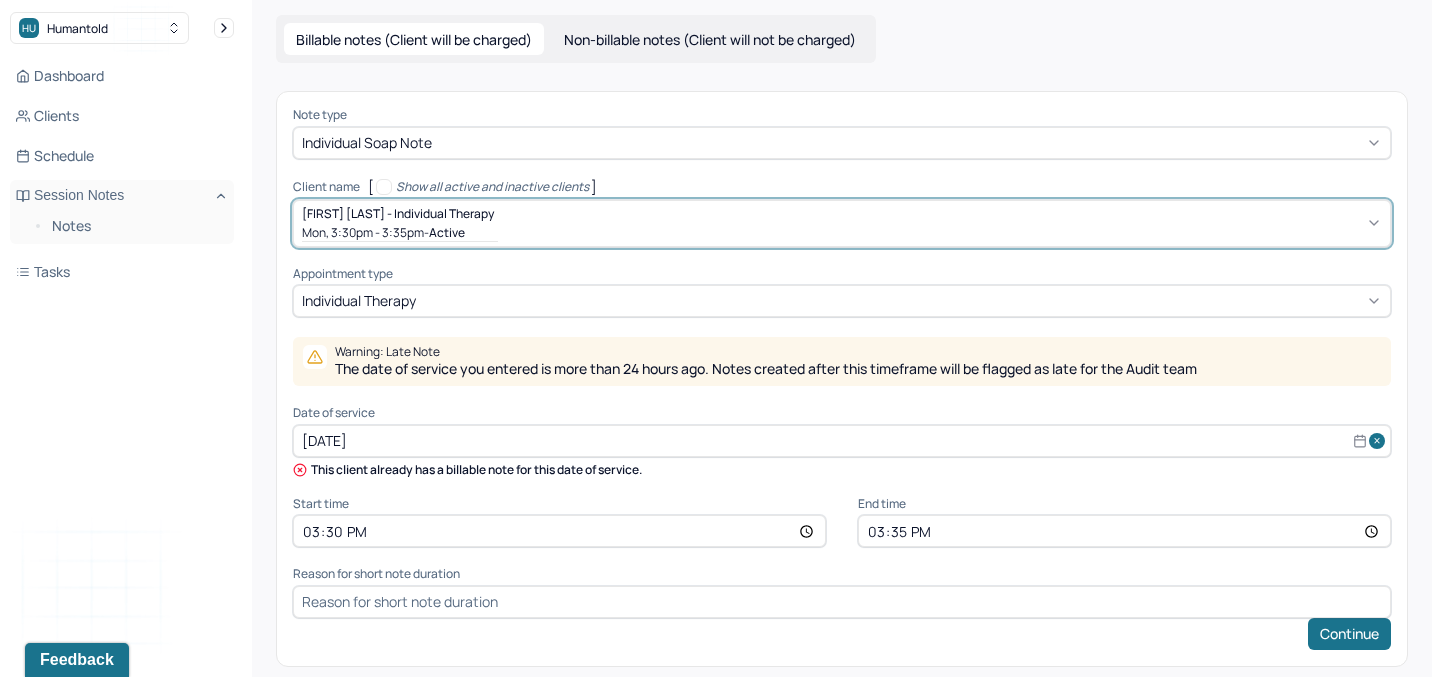 scroll, scrollTop: 98, scrollLeft: 0, axis: vertical 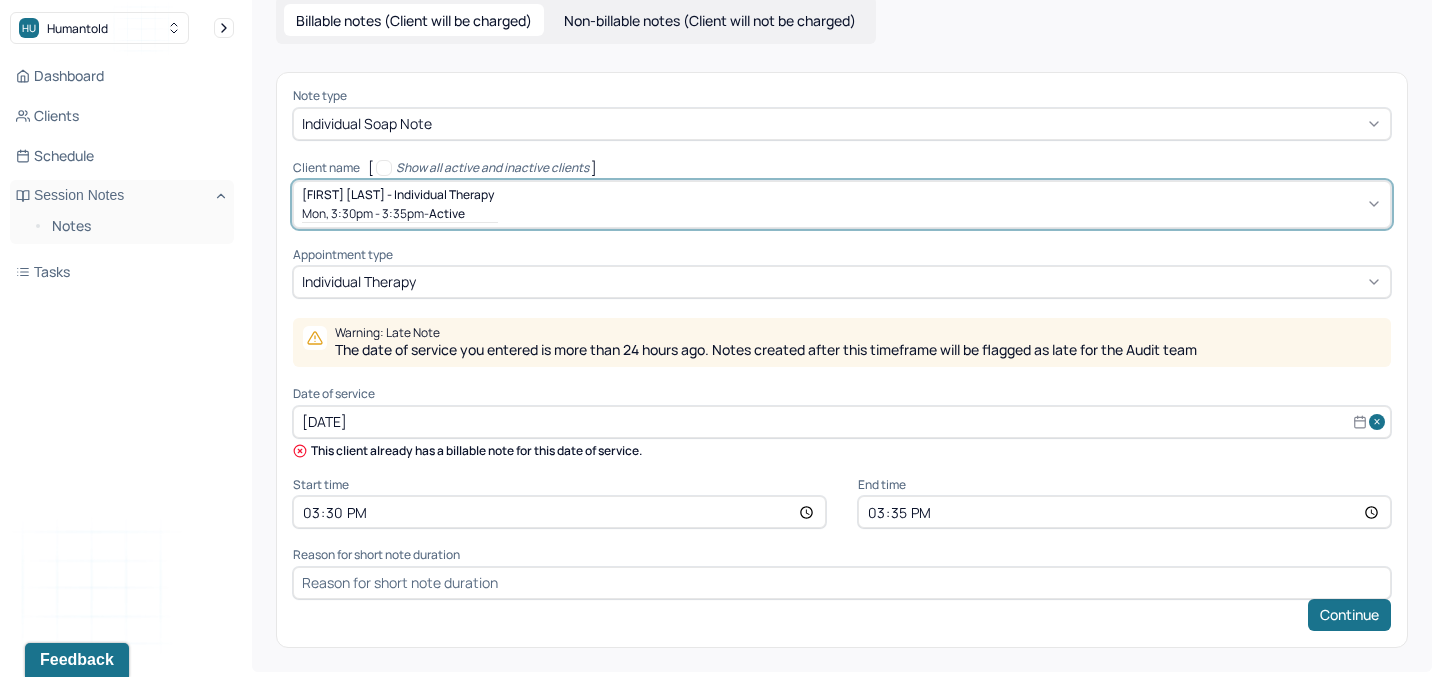 click on "[DATE]" at bounding box center [842, 422] 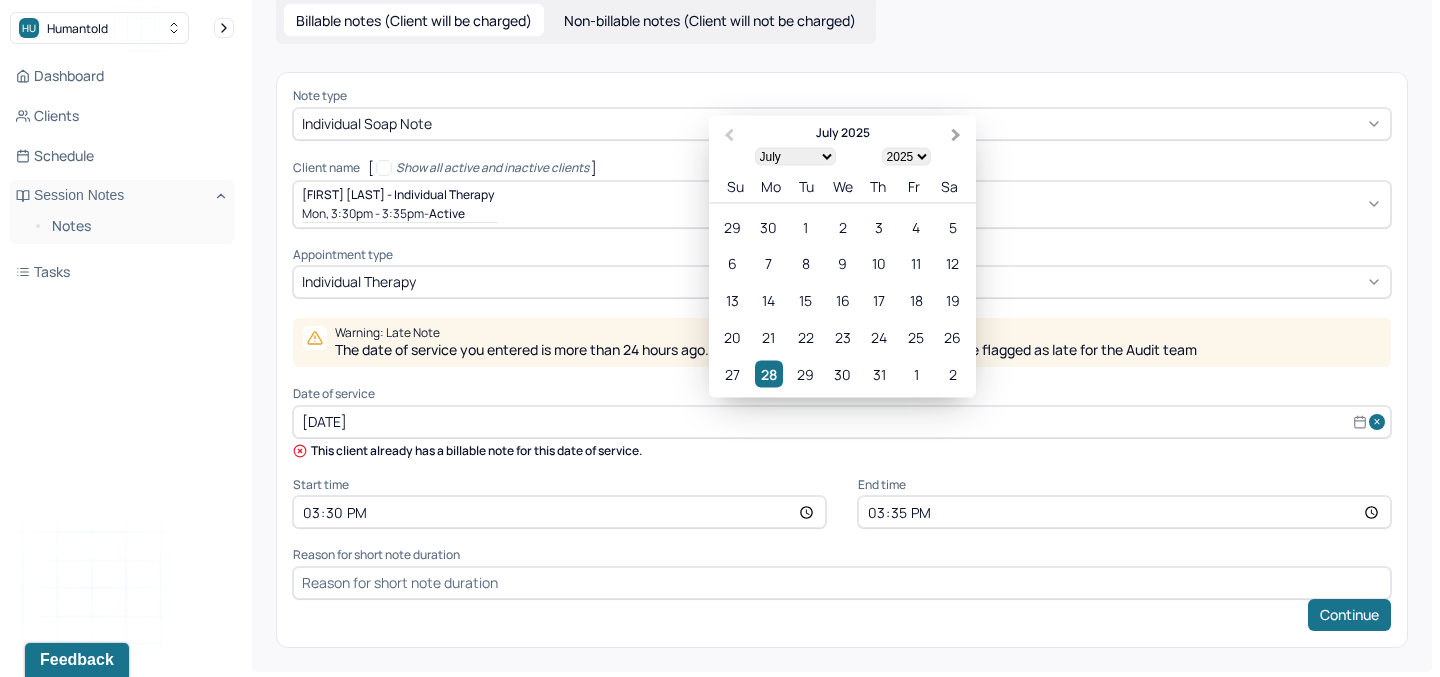 click on "Next Month" at bounding box center [956, 135] 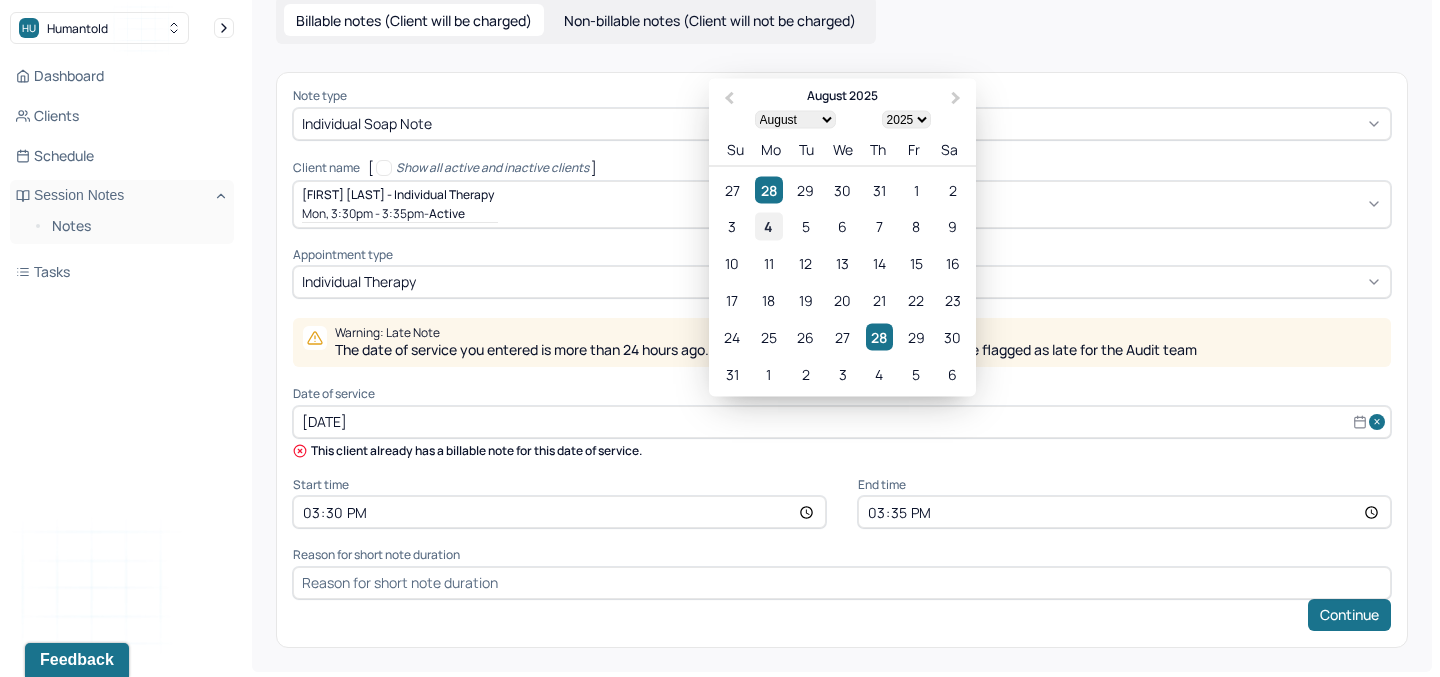 click on "4" at bounding box center [768, 226] 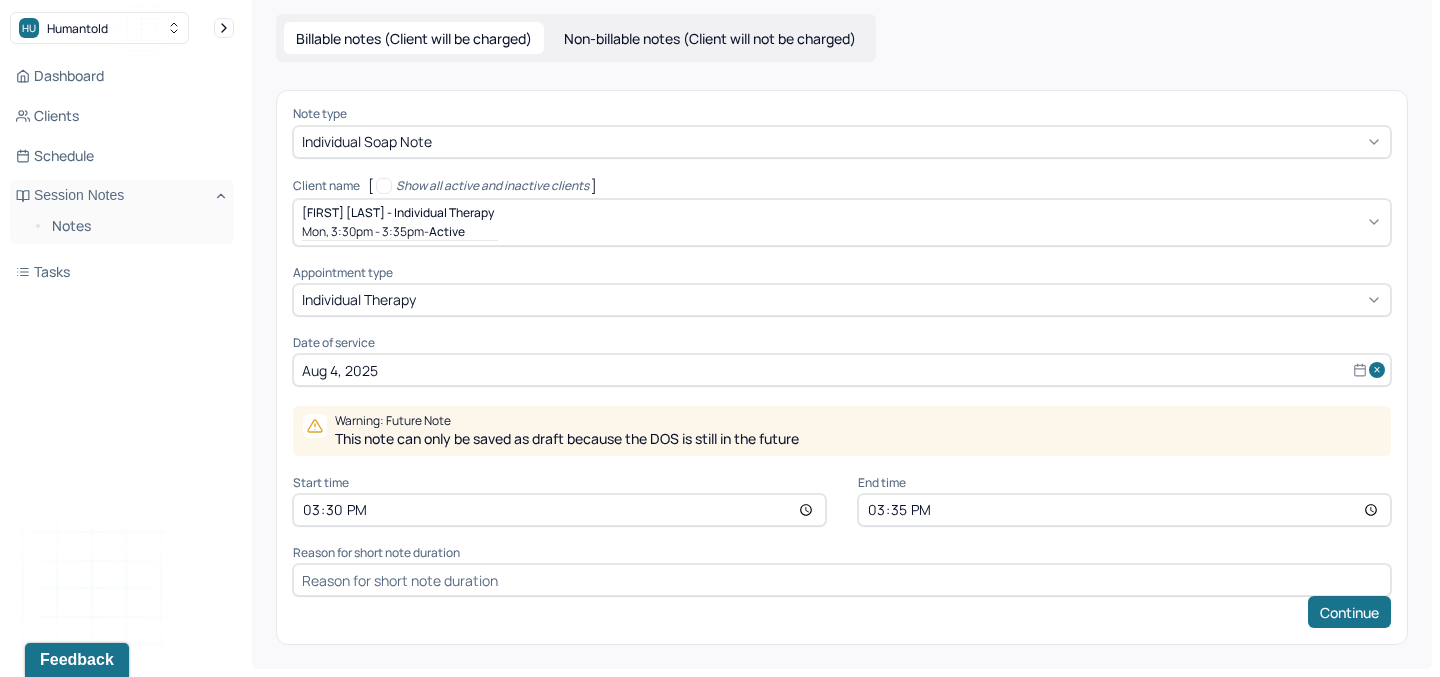 scroll, scrollTop: 77, scrollLeft: 0, axis: vertical 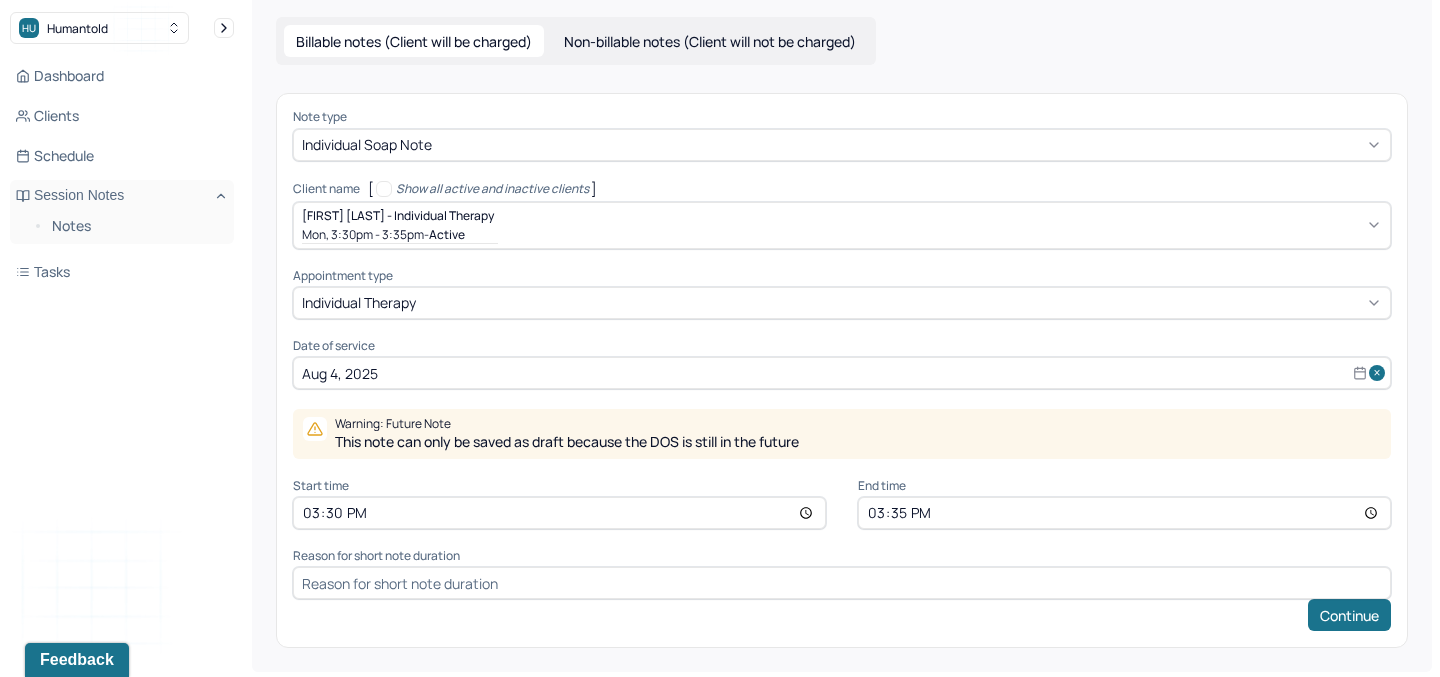 click on "15:30" at bounding box center [559, 513] 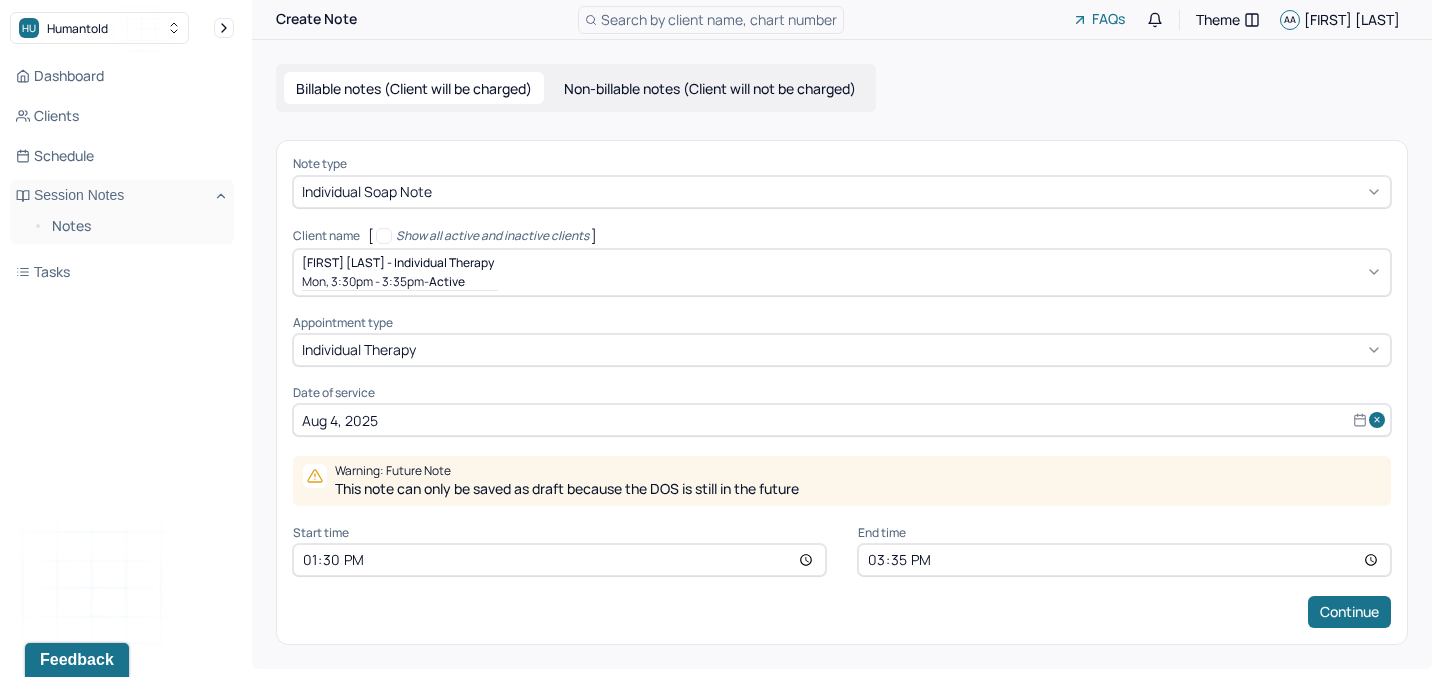 scroll, scrollTop: 27, scrollLeft: 0, axis: vertical 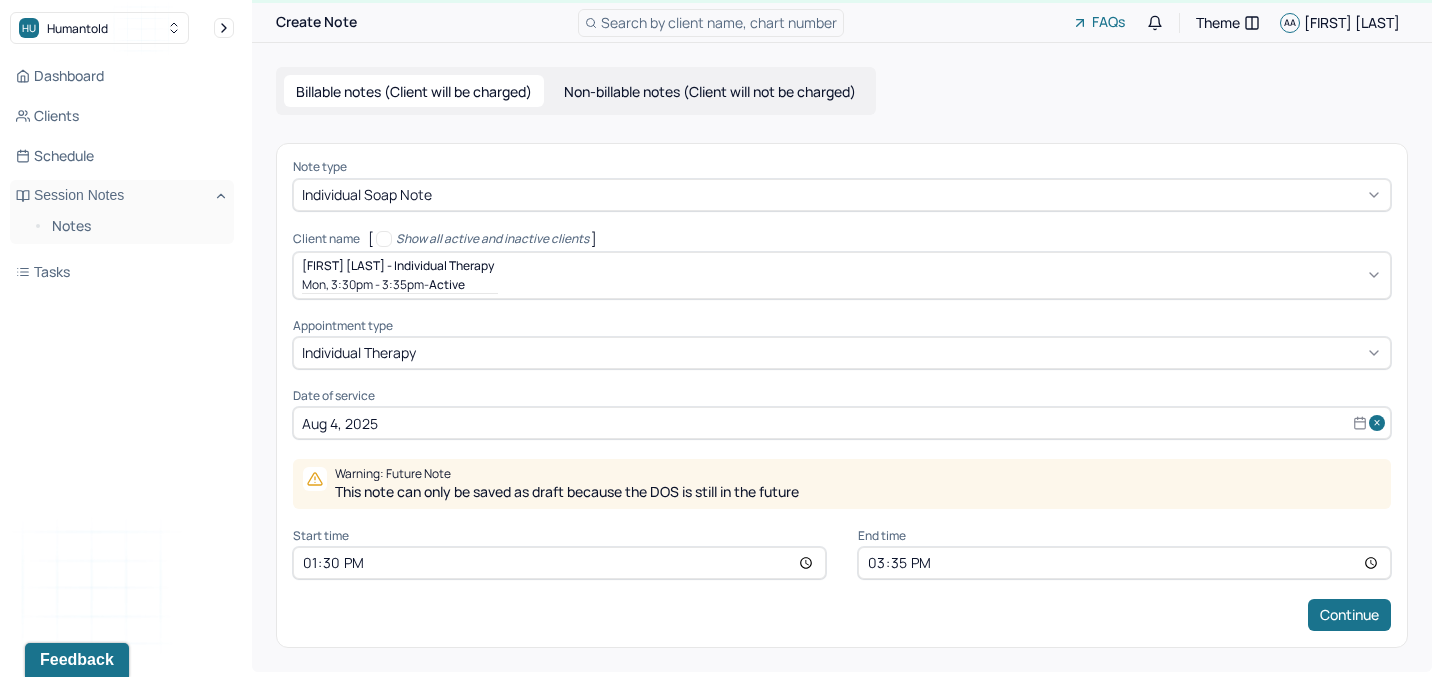 click on "13:30" at bounding box center [559, 563] 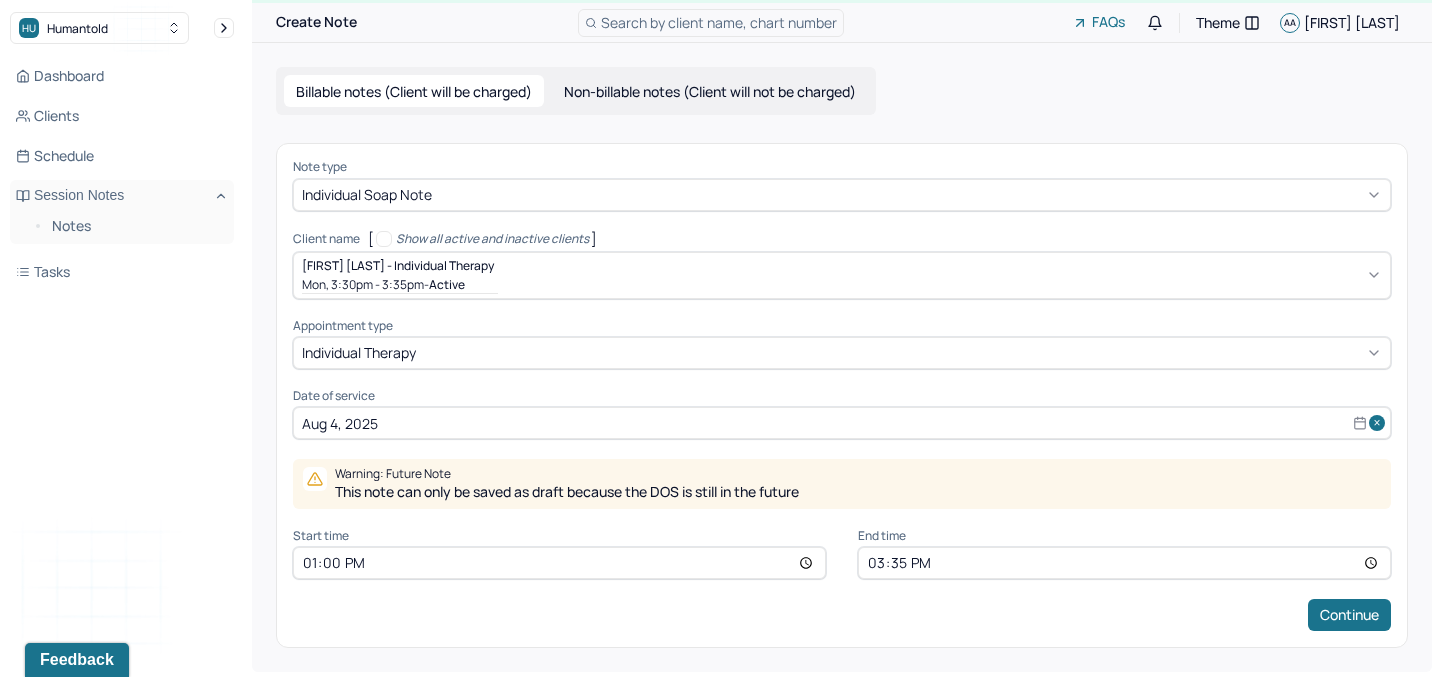 click on "15:35" at bounding box center (1124, 563) 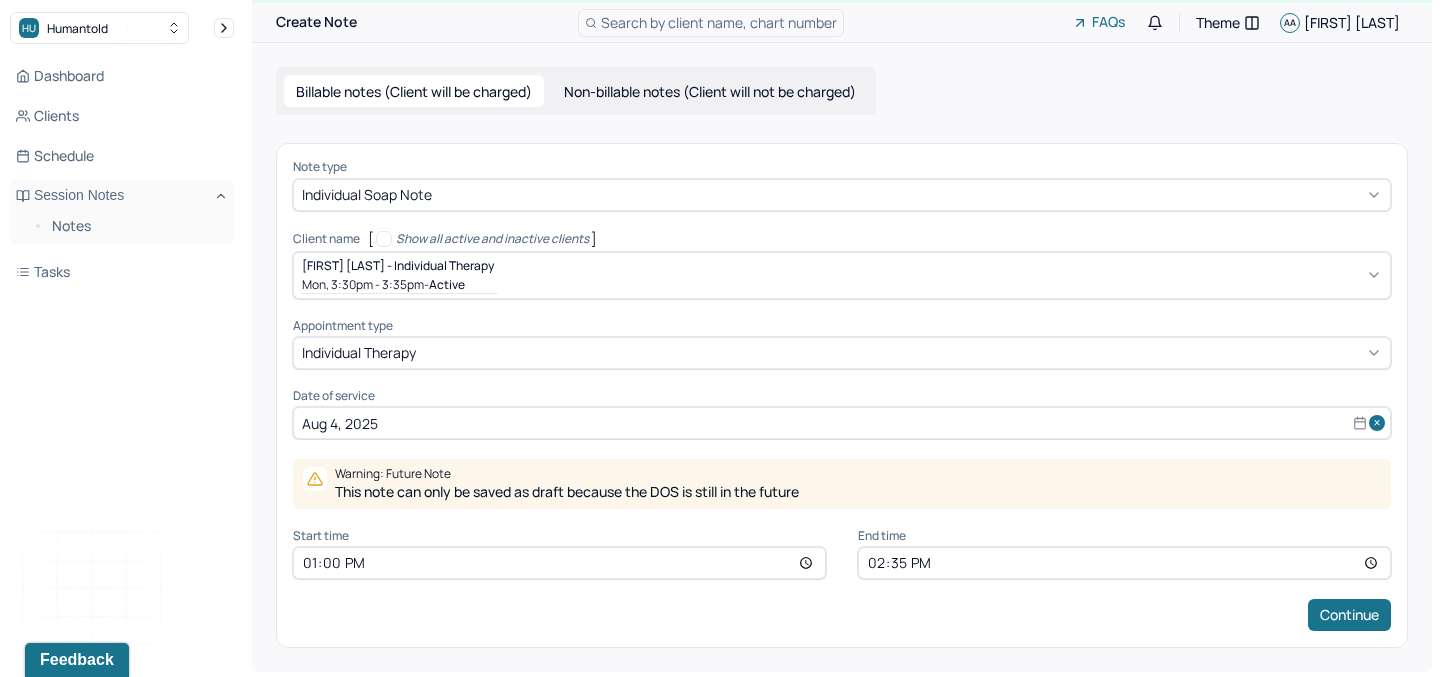 type on "14:00" 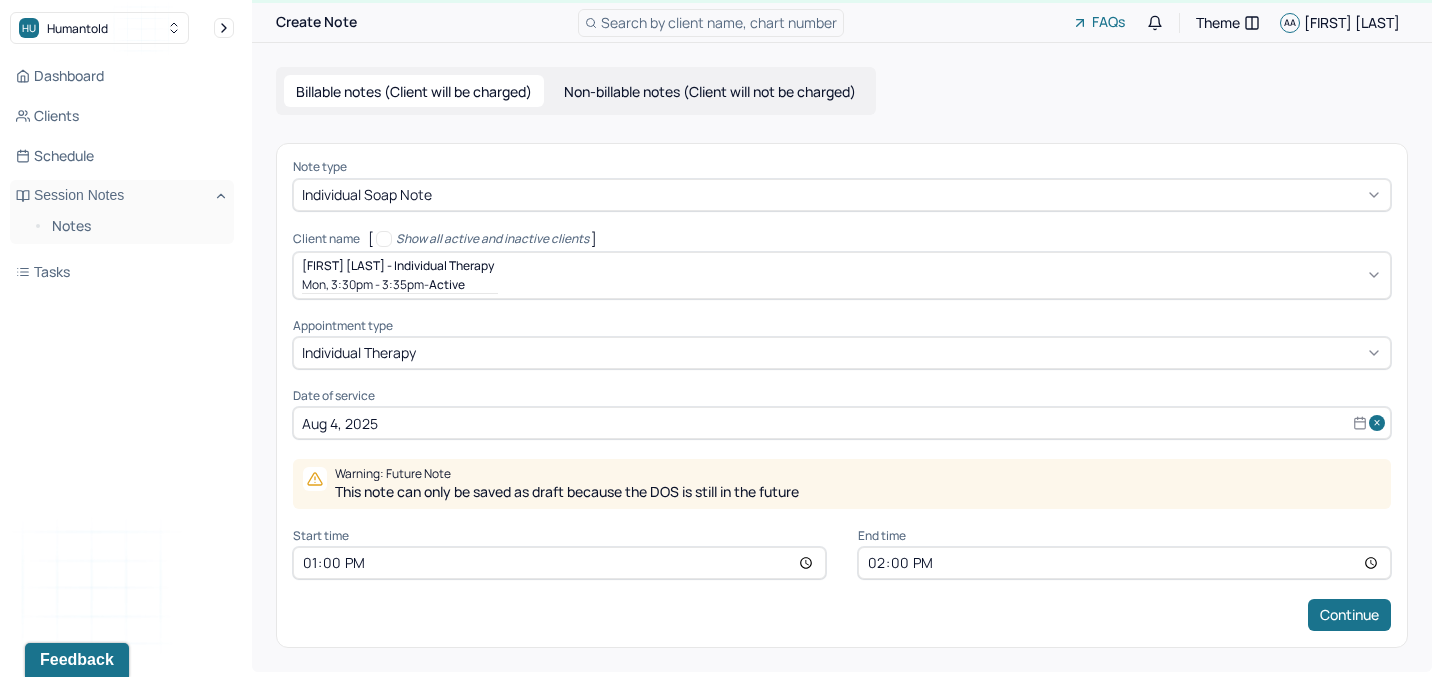 click on "Start time" at bounding box center (559, 536) 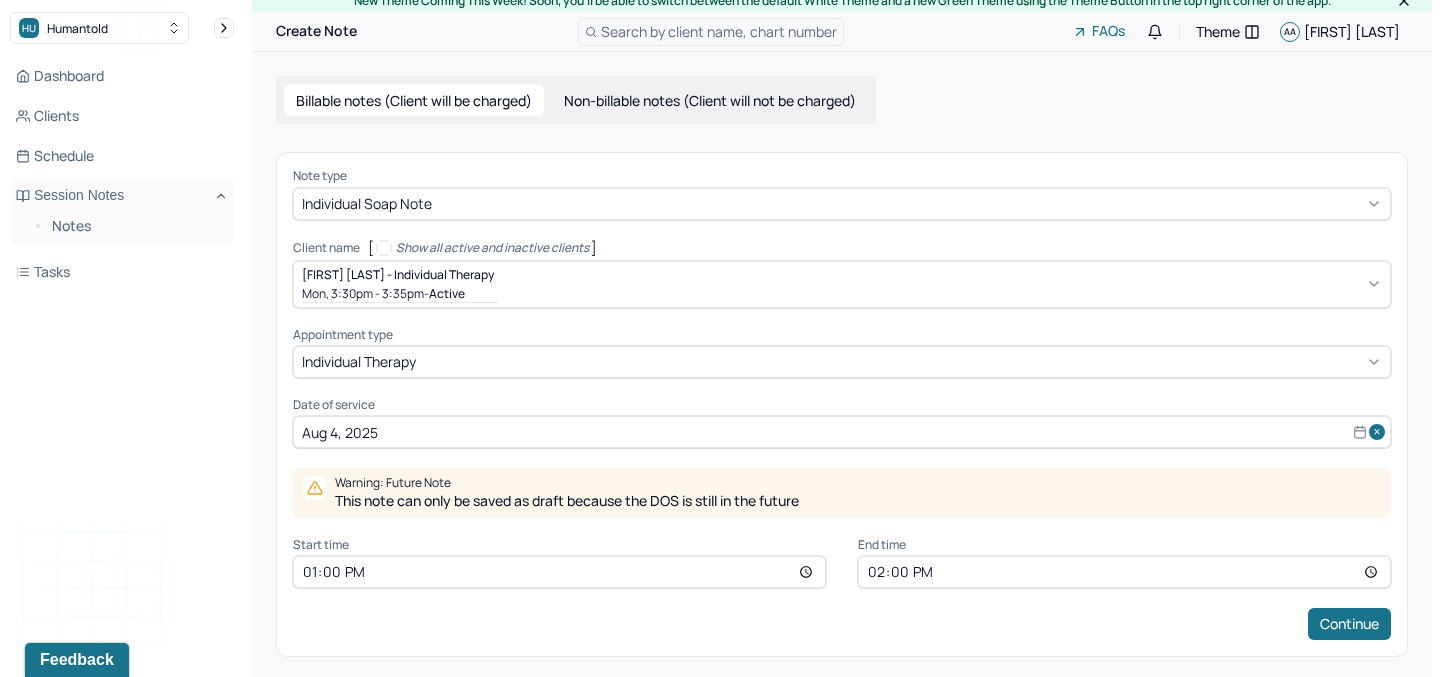 scroll, scrollTop: 19, scrollLeft: 0, axis: vertical 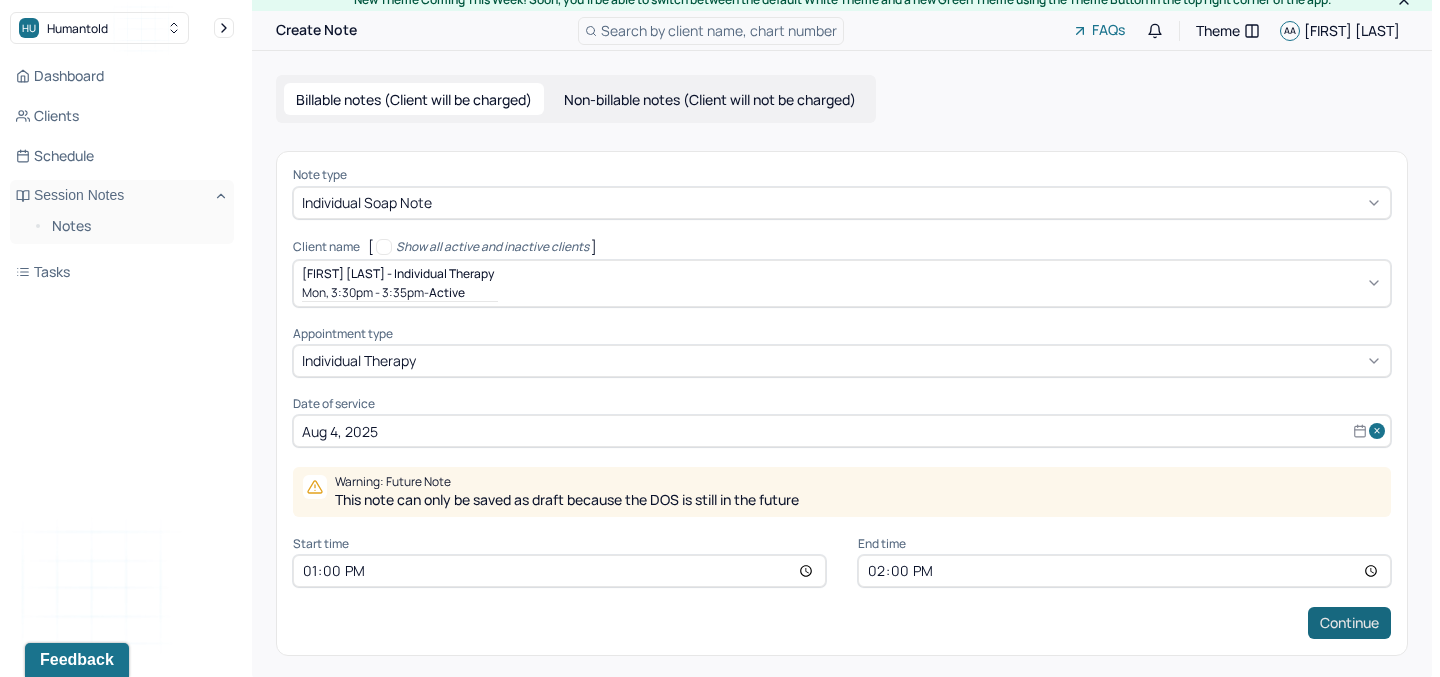 click on "Continue" at bounding box center (1349, 623) 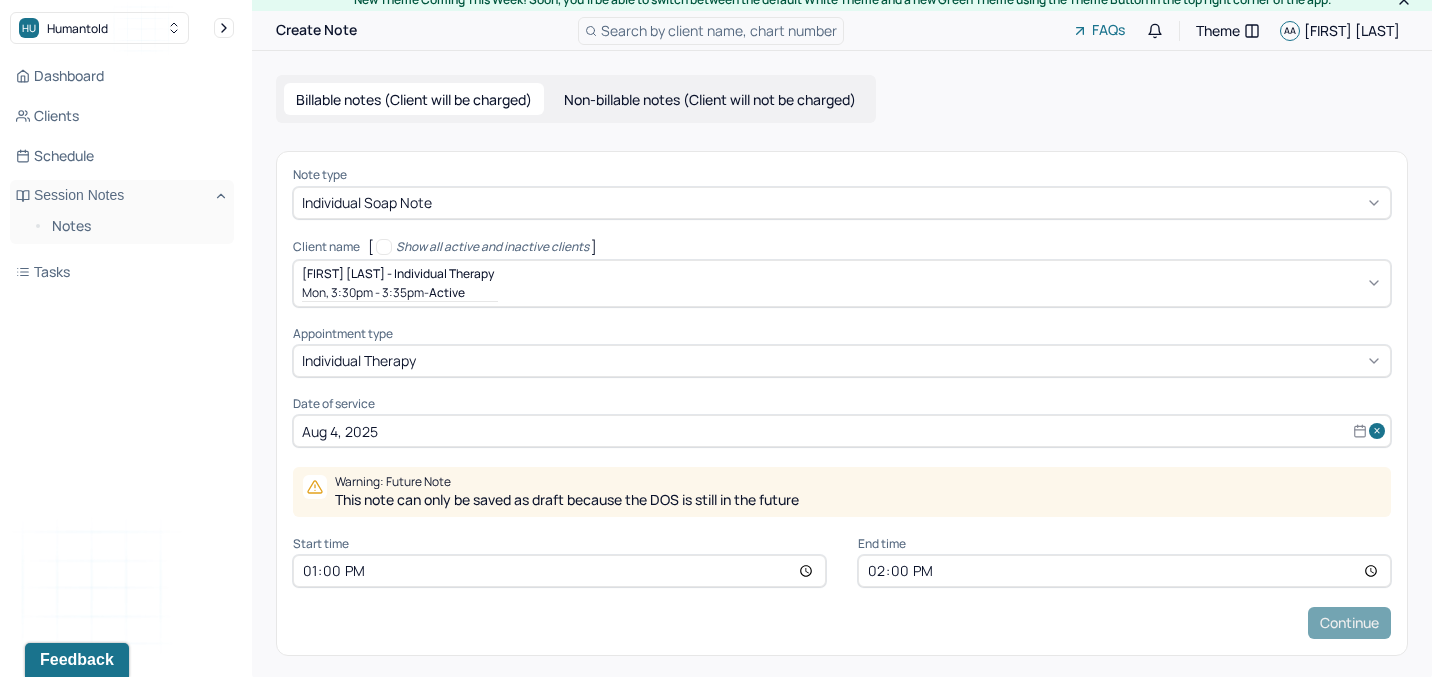 scroll, scrollTop: 0, scrollLeft: 0, axis: both 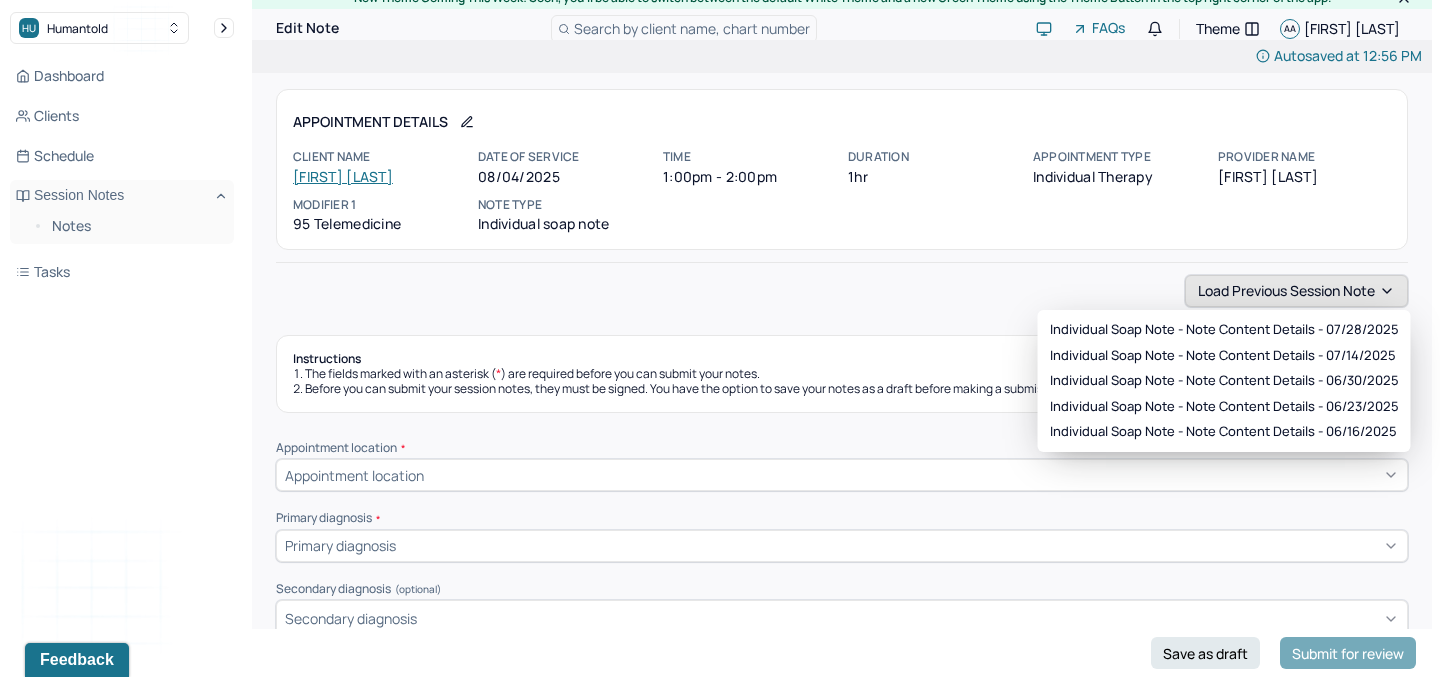 click on "Load previous session note" at bounding box center (1296, 291) 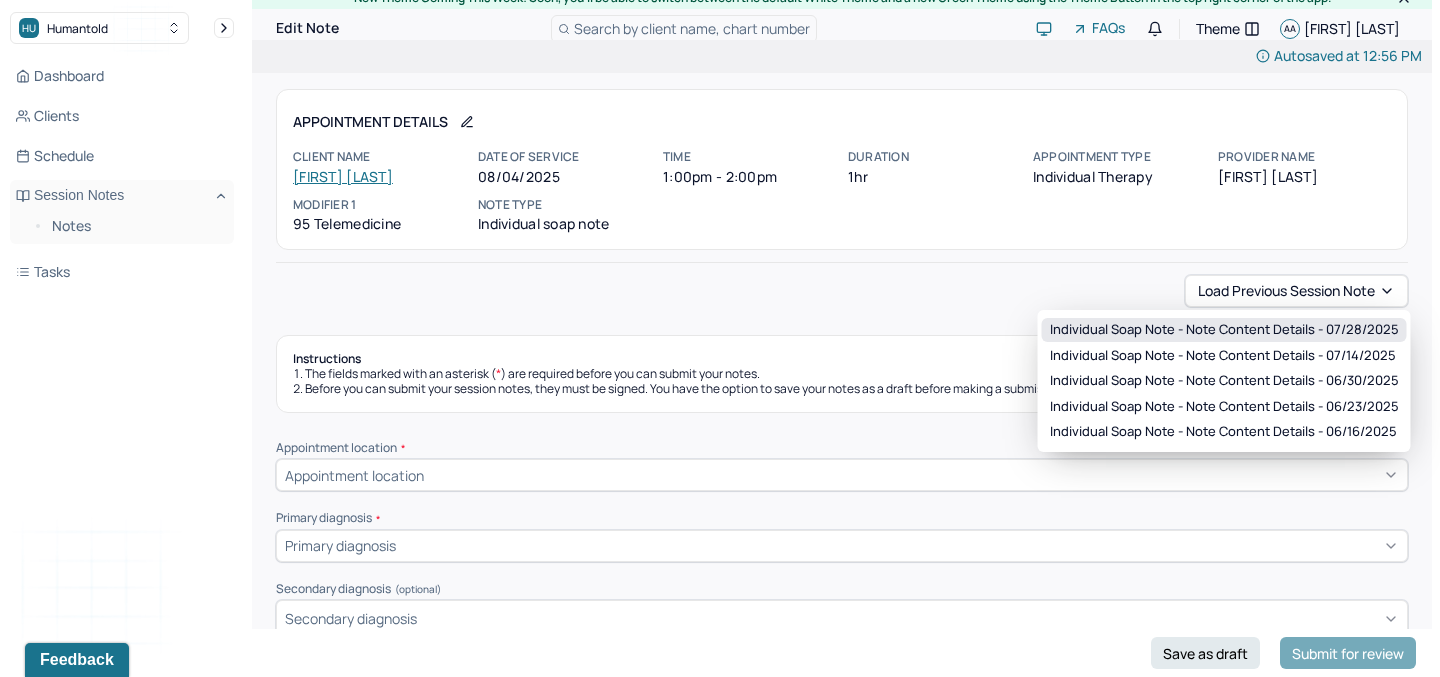 click on "Individual soap note   - Note content Details -   07/28/2025" at bounding box center [1224, 330] 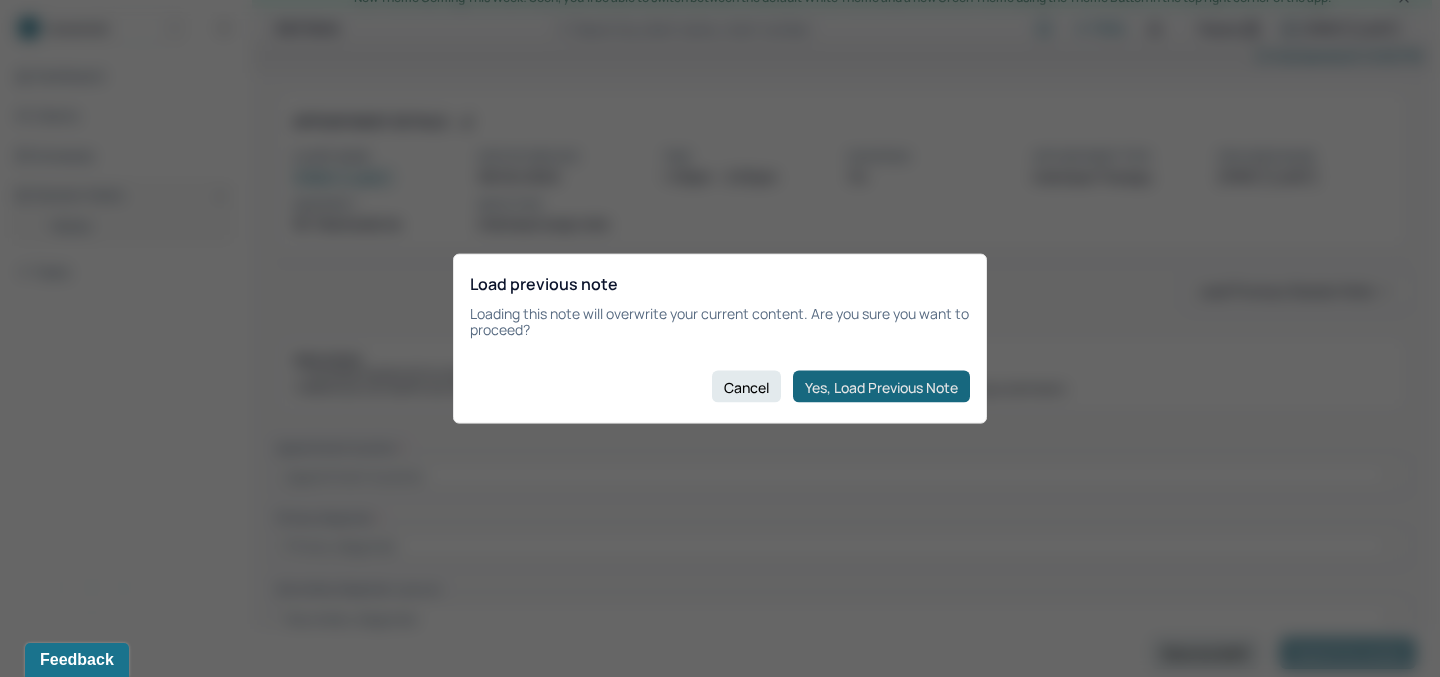 click on "Yes, Load Previous Note" at bounding box center (881, 387) 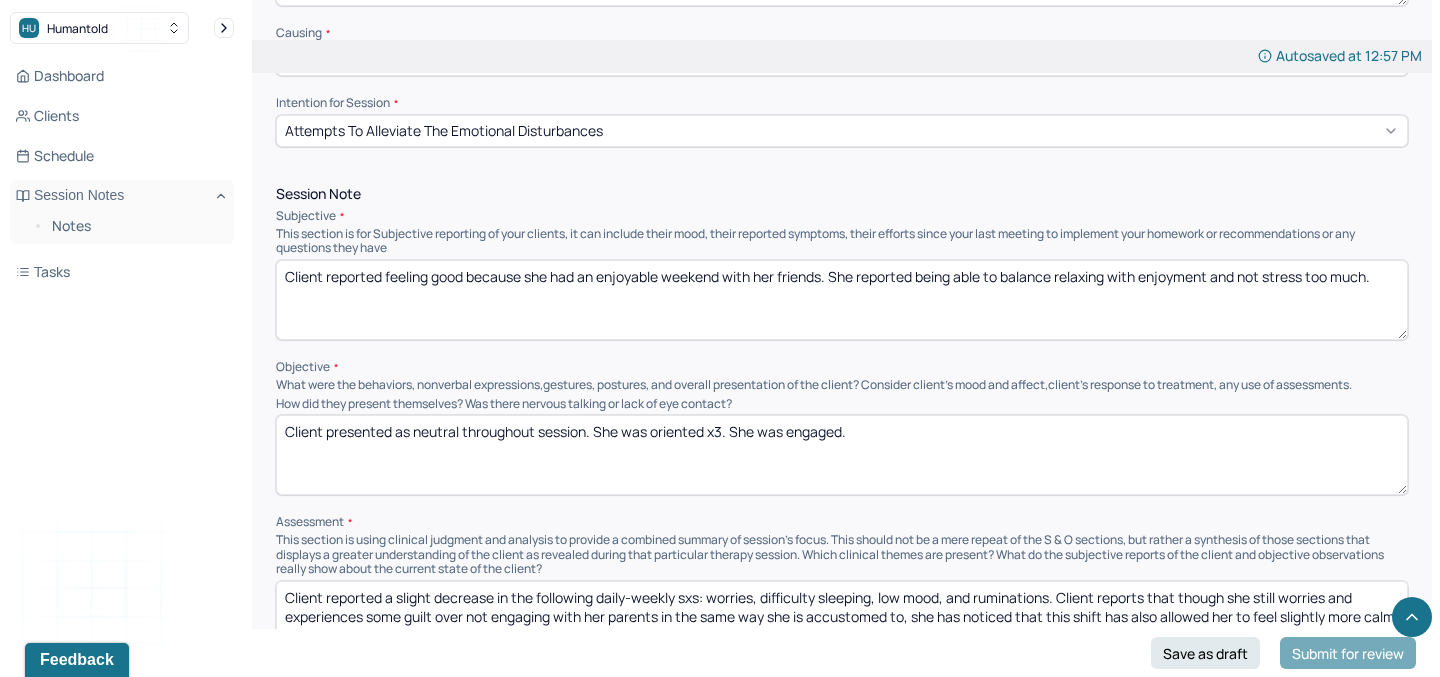 scroll, scrollTop: 1066, scrollLeft: 0, axis: vertical 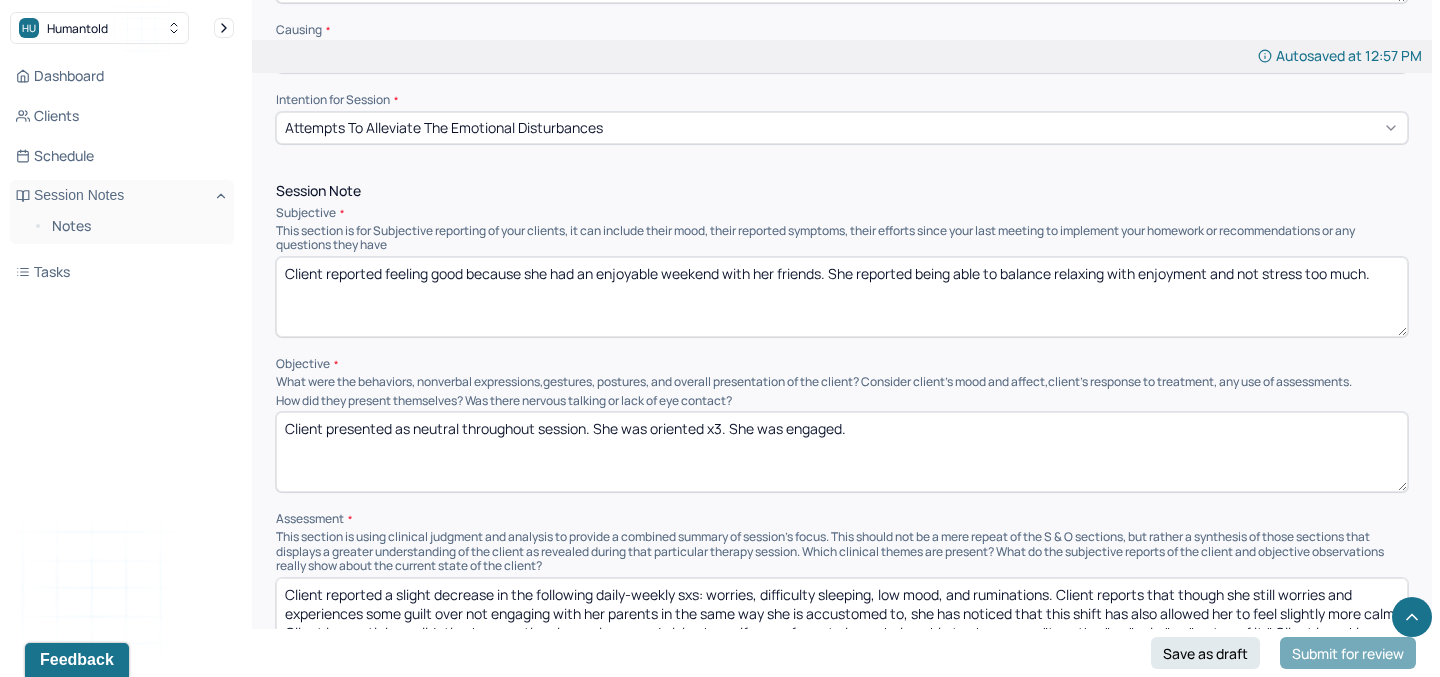 drag, startPoint x: 430, startPoint y: 271, endPoint x: 637, endPoint y: 366, distance: 227.75865 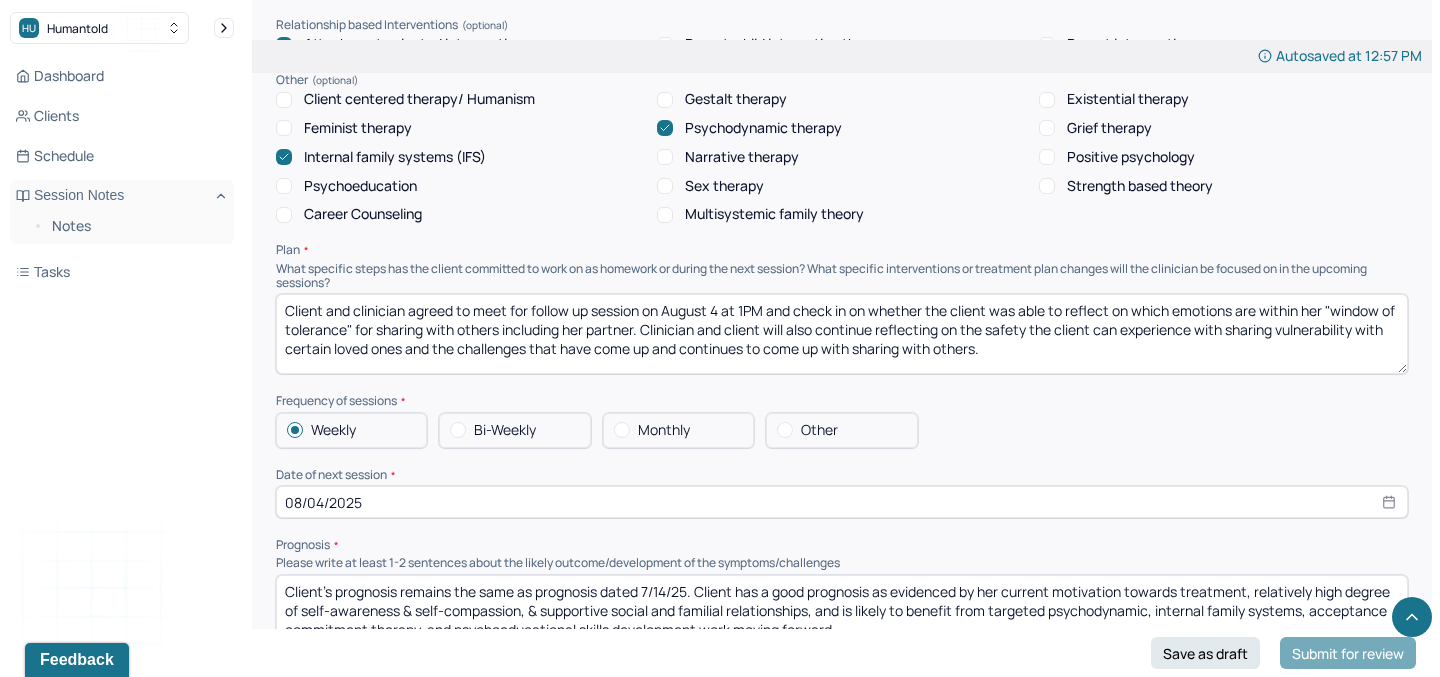 scroll, scrollTop: 1902, scrollLeft: 0, axis: vertical 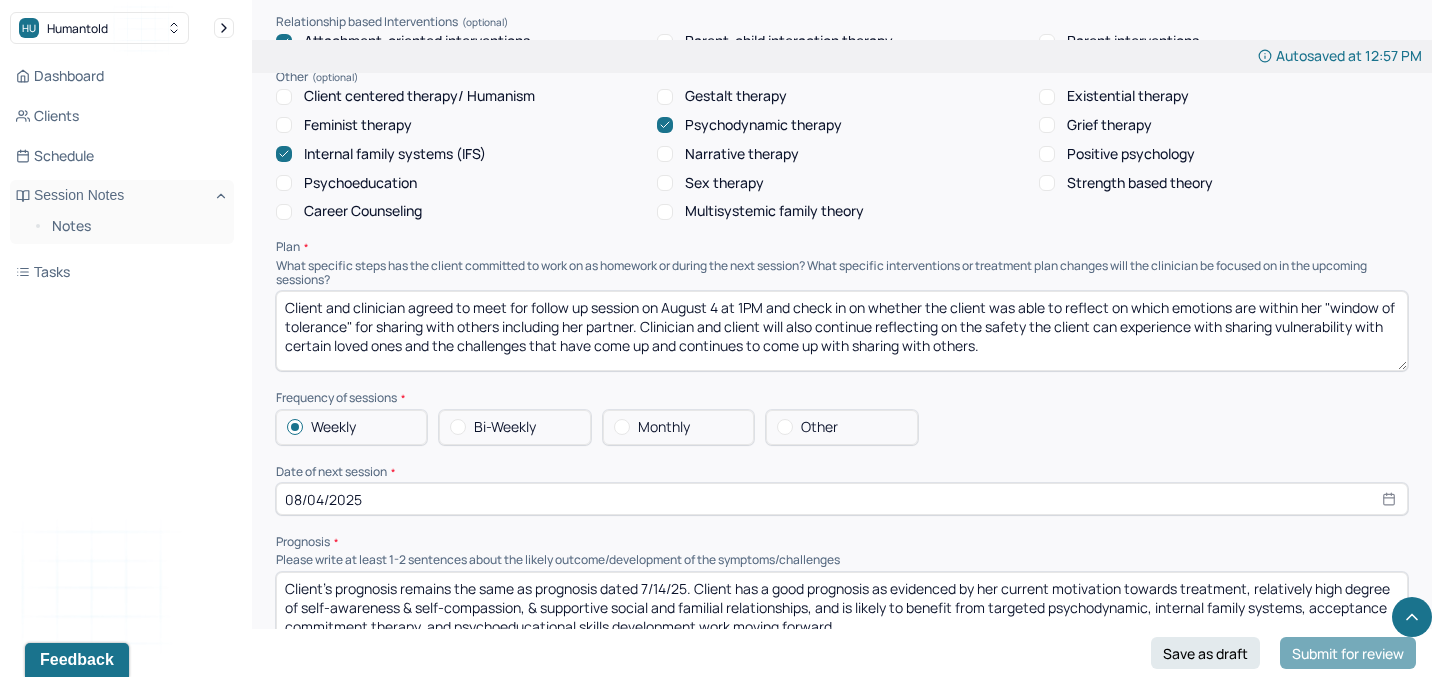type on "Client reported feeling" 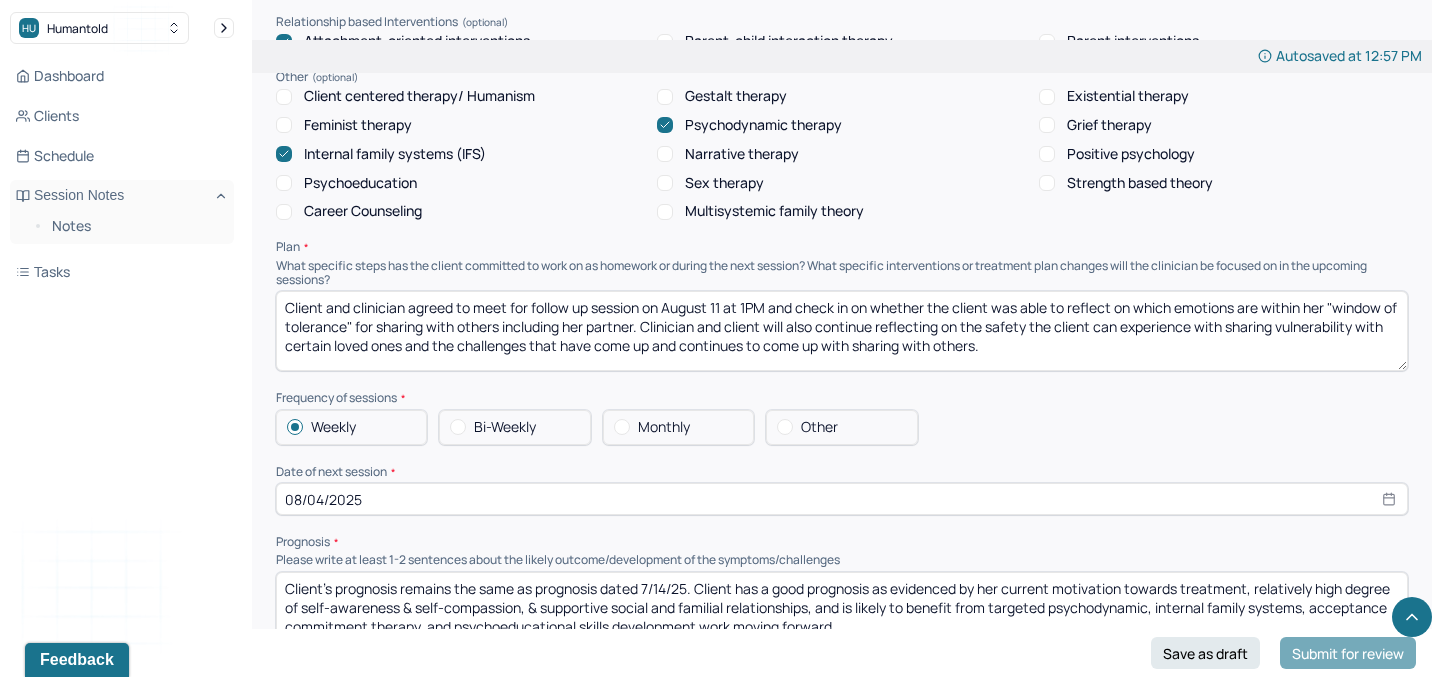 click on "Client and clinician agreed to meet for follow up session on August 11 at 1PM and check in on whether the client was able to reflect on which emotions are within her "window of tolerance" for sharing with others including her partner. Clinician and client will also continue reflecting on the safety the client can experience with sharing vulnerability with certain loved ones and the challenges that have come up and continues to come up with sharing with others." at bounding box center (842, 331) 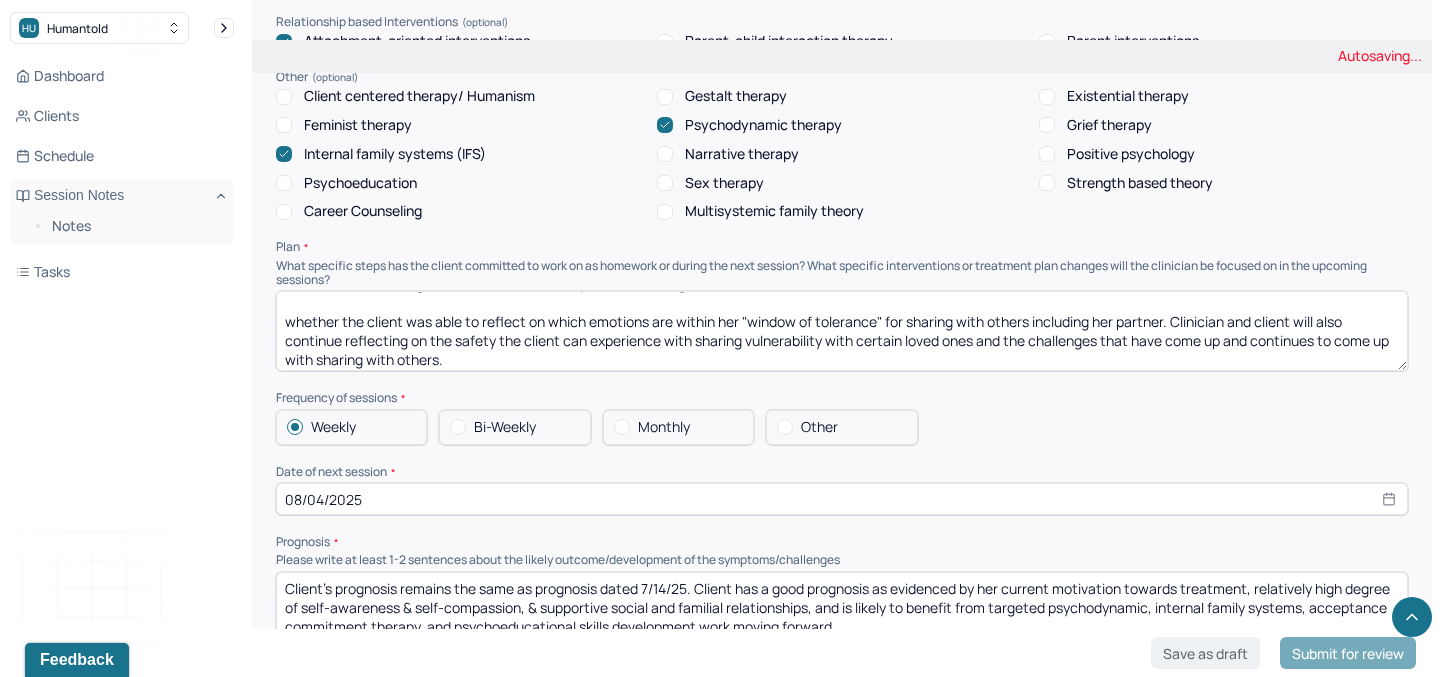 scroll, scrollTop: 28, scrollLeft: 0, axis: vertical 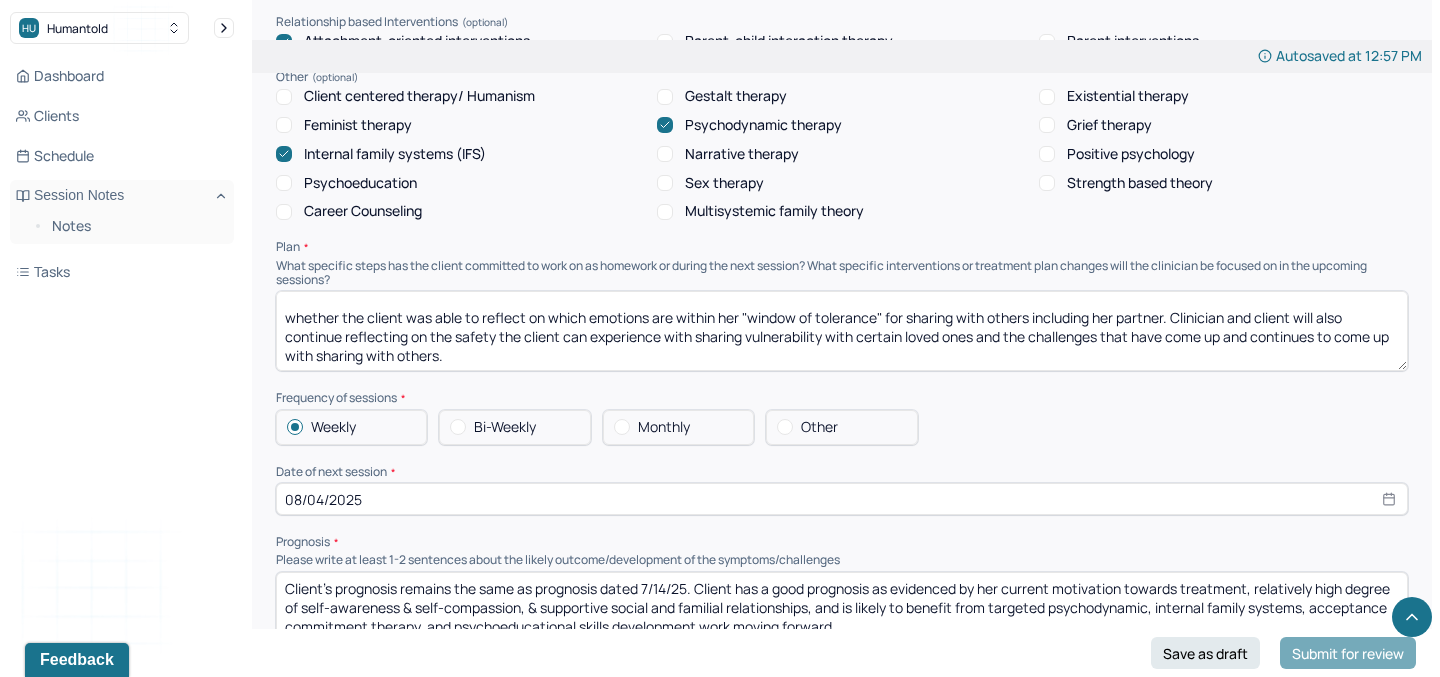 type on "Client and clinician agreed to meet for follow up session on August 11 at 1PM and check in on
whether the client was able to reflect on which emotions are within her "window of tolerance" for sharing with others including her partner. Clinician and client will also continue reflecting on the safety the client can experience with sharing vulnerability with certain loved ones and the challenges that have come up and continues to come up with sharing with others." 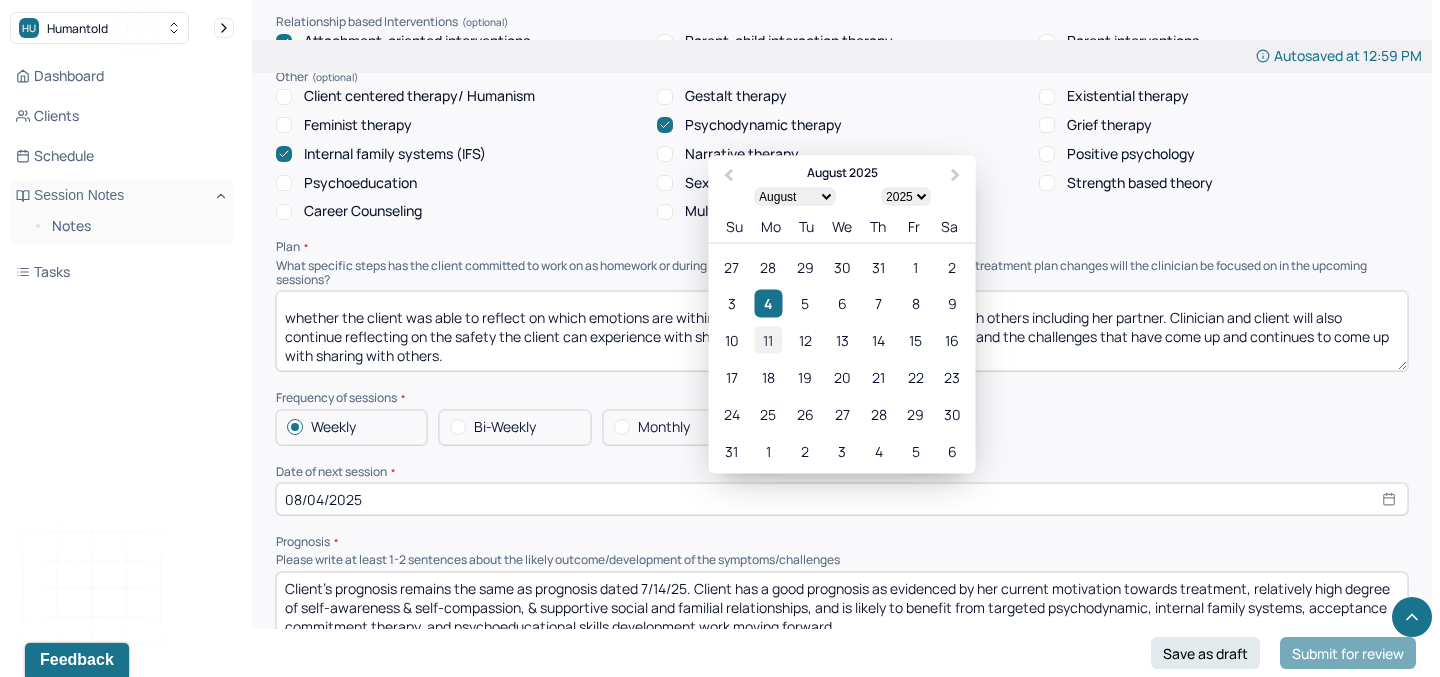 click on "11" at bounding box center (768, 340) 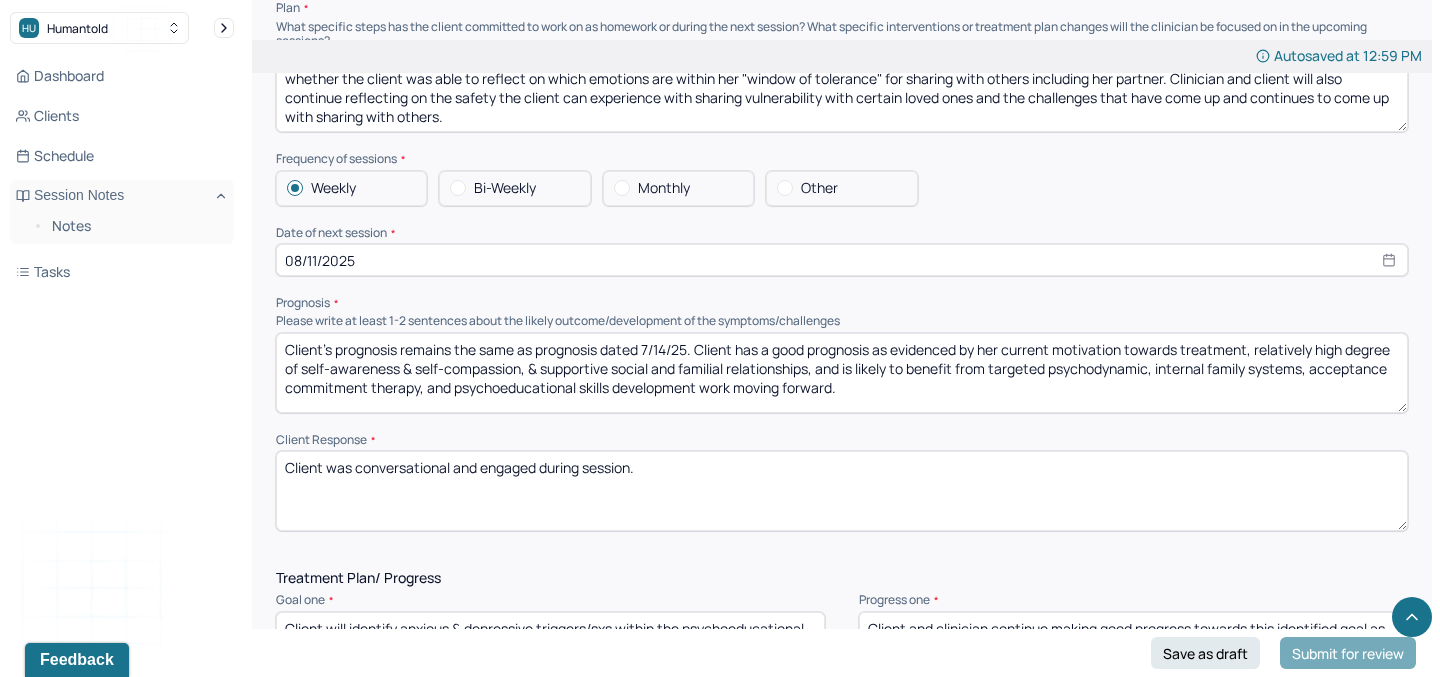 scroll, scrollTop: 2153, scrollLeft: 0, axis: vertical 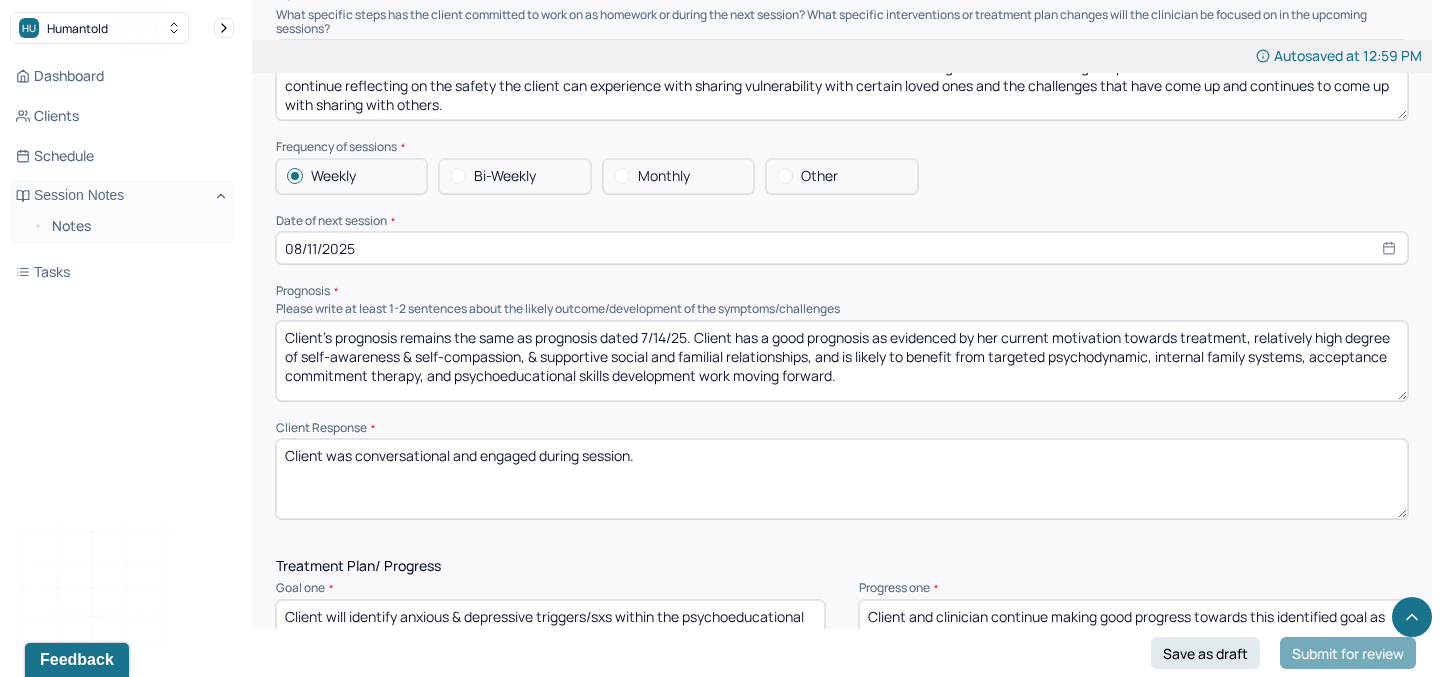 click on "Client's prognosis remains the same as prognosis dated 7/14/25. Client has a good prognosis as evidenced by her current motivation towards treatment, relatively high degree of self-awareness & self-compassion, & supportive social and familial relationships, and is likely to benefit from targeted psychodynamic, internal family systems, acceptance commitment therapy, and psychoeducational skills development work moving forward." at bounding box center (842, 361) 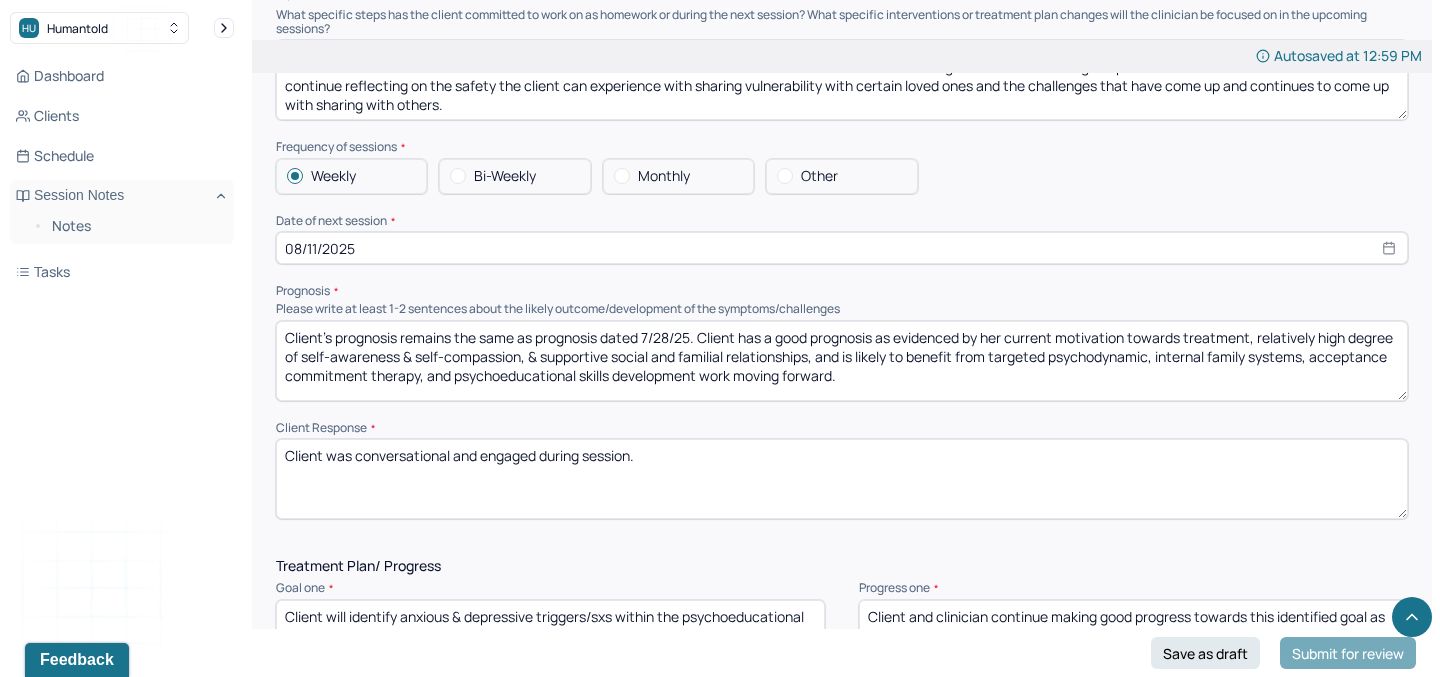 click on "Client's prognosis remains the same as prognosis dated 7/28?25. Client has a good prognosis as evidenced by her current motivation towards treatment, relatively high degree of self-awareness & self-compassion, & supportive social and familial relationships, and is likely to benefit from targeted psychodynamic, internal family systems, acceptance commitment therapy, and psychoeducational skills development work moving forward." at bounding box center [842, 361] 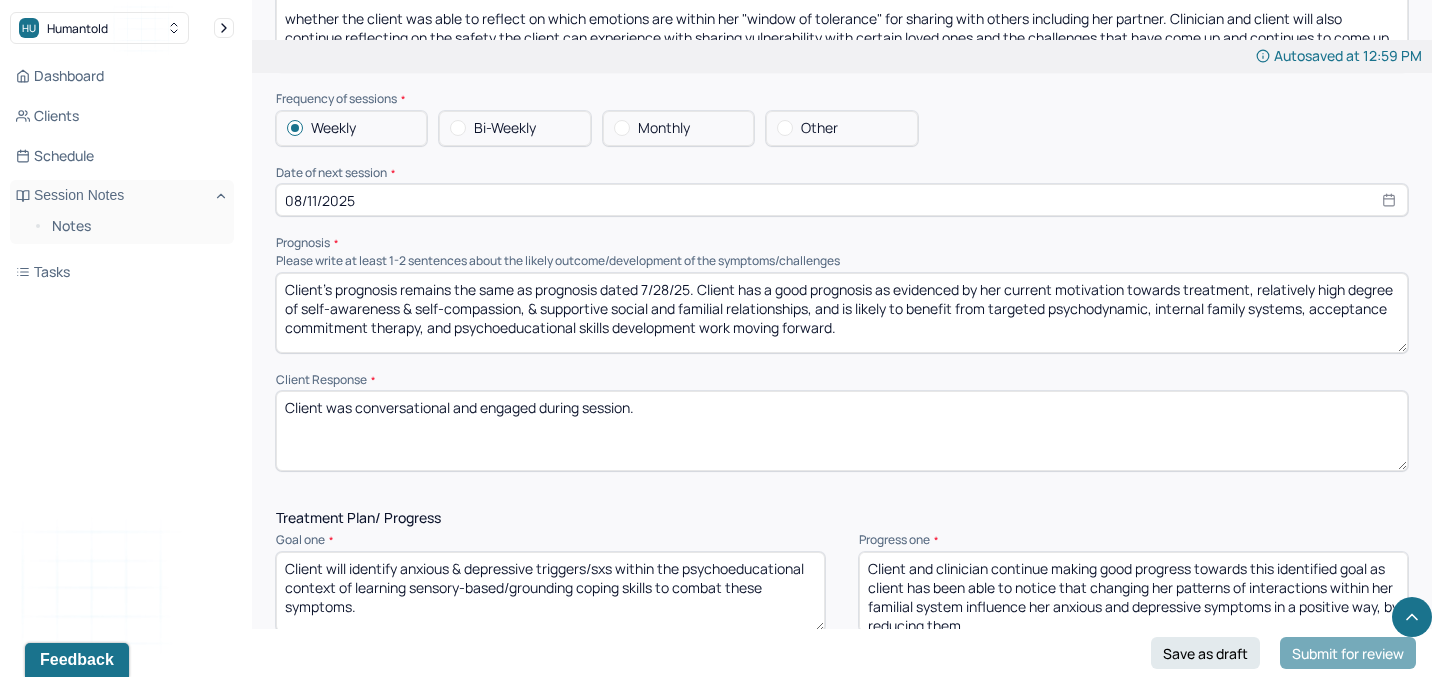 scroll, scrollTop: 2205, scrollLeft: 0, axis: vertical 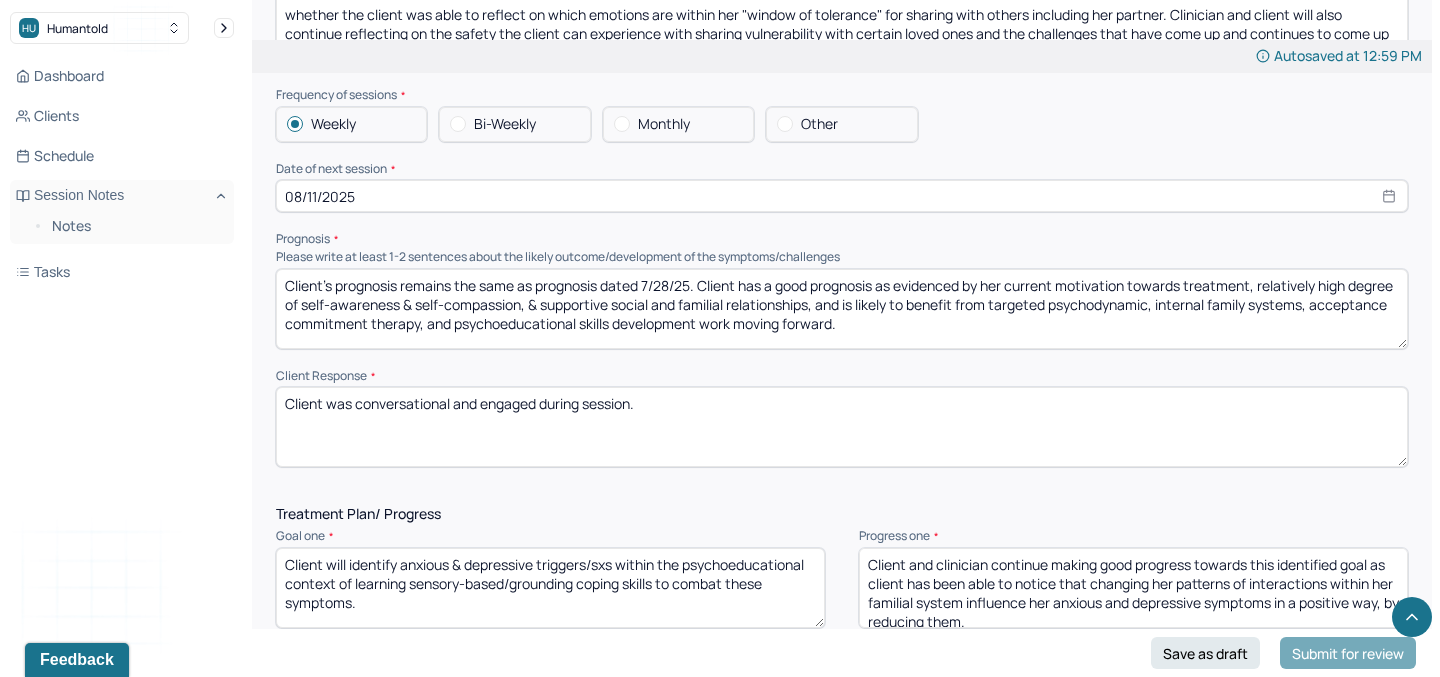 type on "Client's prognosis remains the same as prognosis dated 7/28/25. Client has a good prognosis as evidenced by her current motivation towards treatment, relatively high degree of self-awareness & self-compassion, & supportive social and familial relationships, and is likely to benefit from targeted psychodynamic, internal family systems, acceptance commitment therapy, and psychoeducational skills development work moving forward." 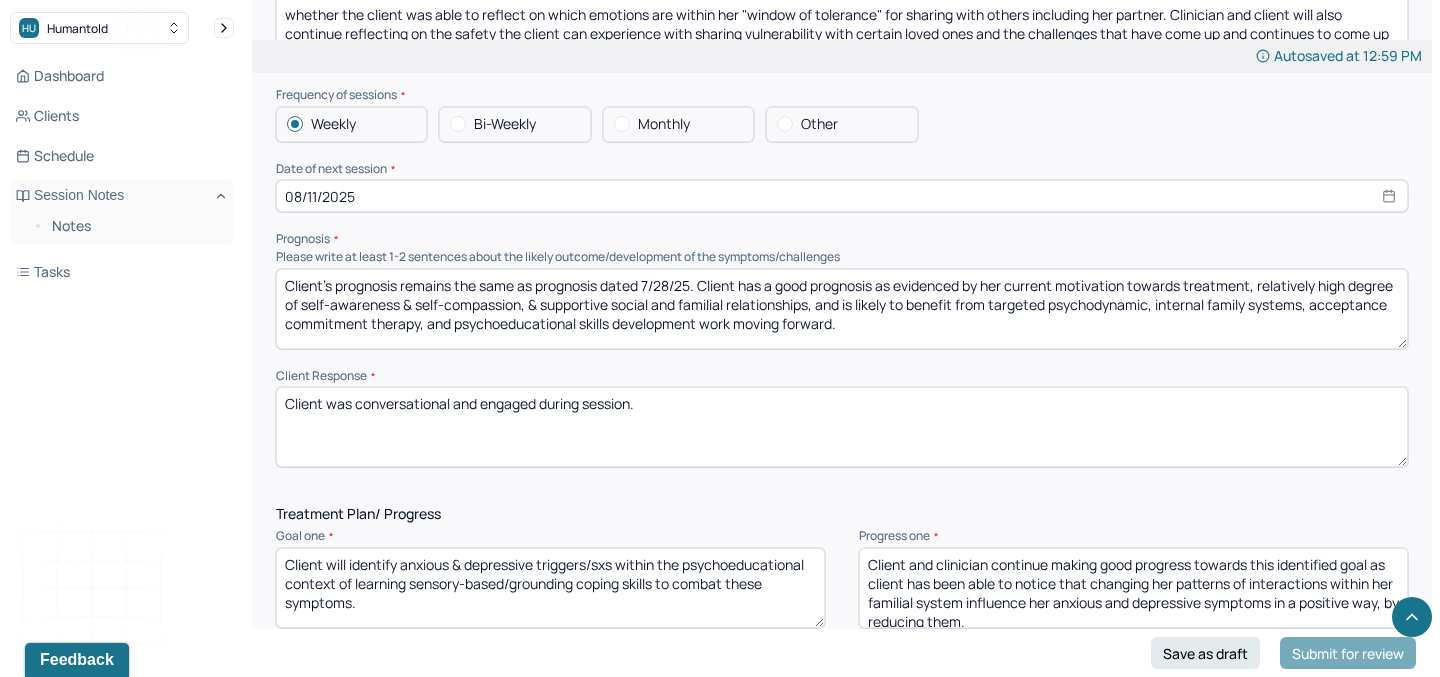 drag, startPoint x: 667, startPoint y: 419, endPoint x: 357, endPoint y: 399, distance: 310.6445 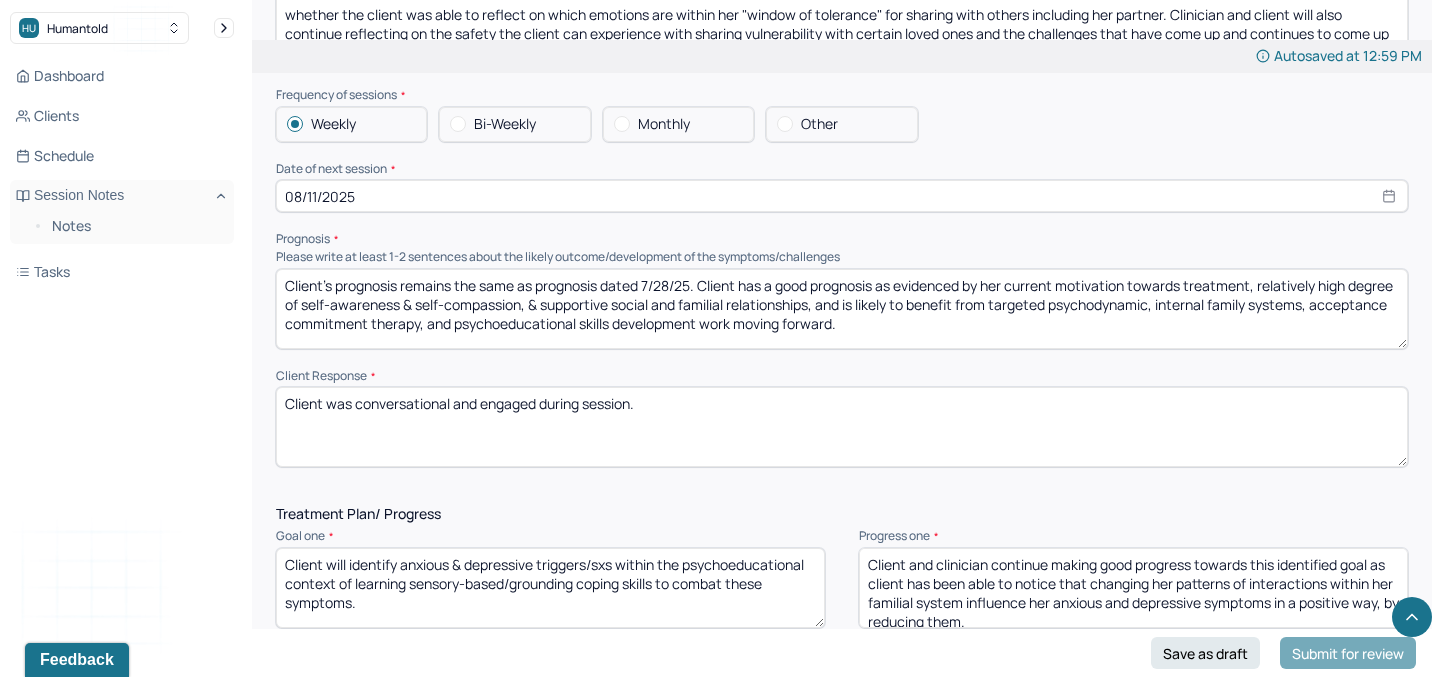 click on "Client was conversational and engaged during session." at bounding box center (842, 427) 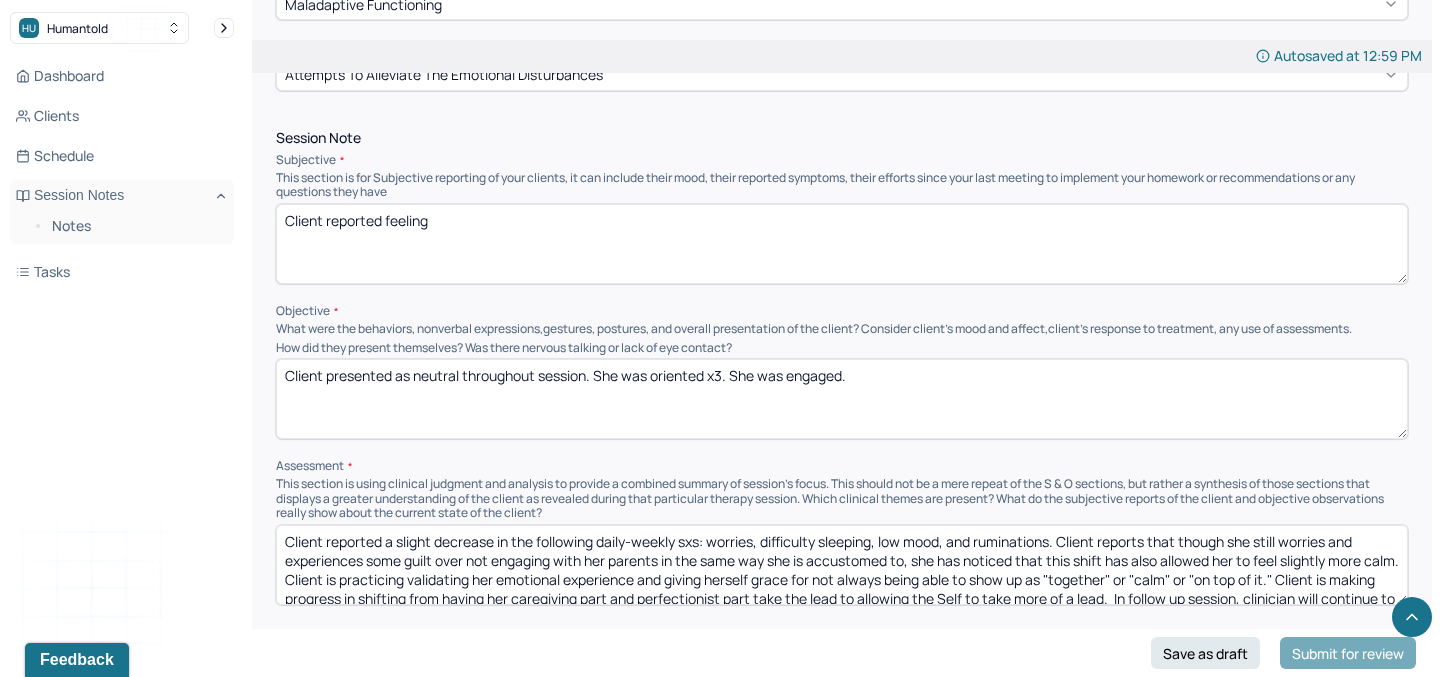 scroll, scrollTop: 1120, scrollLeft: 0, axis: vertical 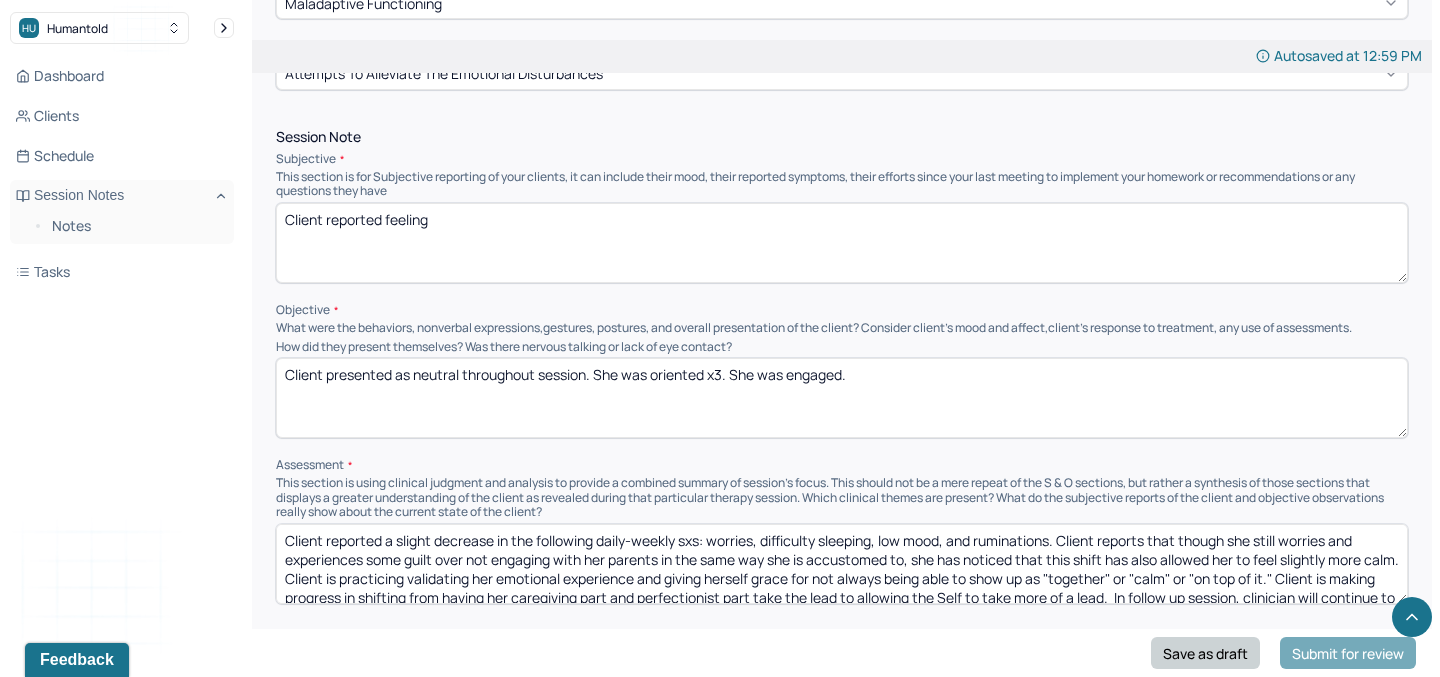 type on "Client was open and reflective during session." 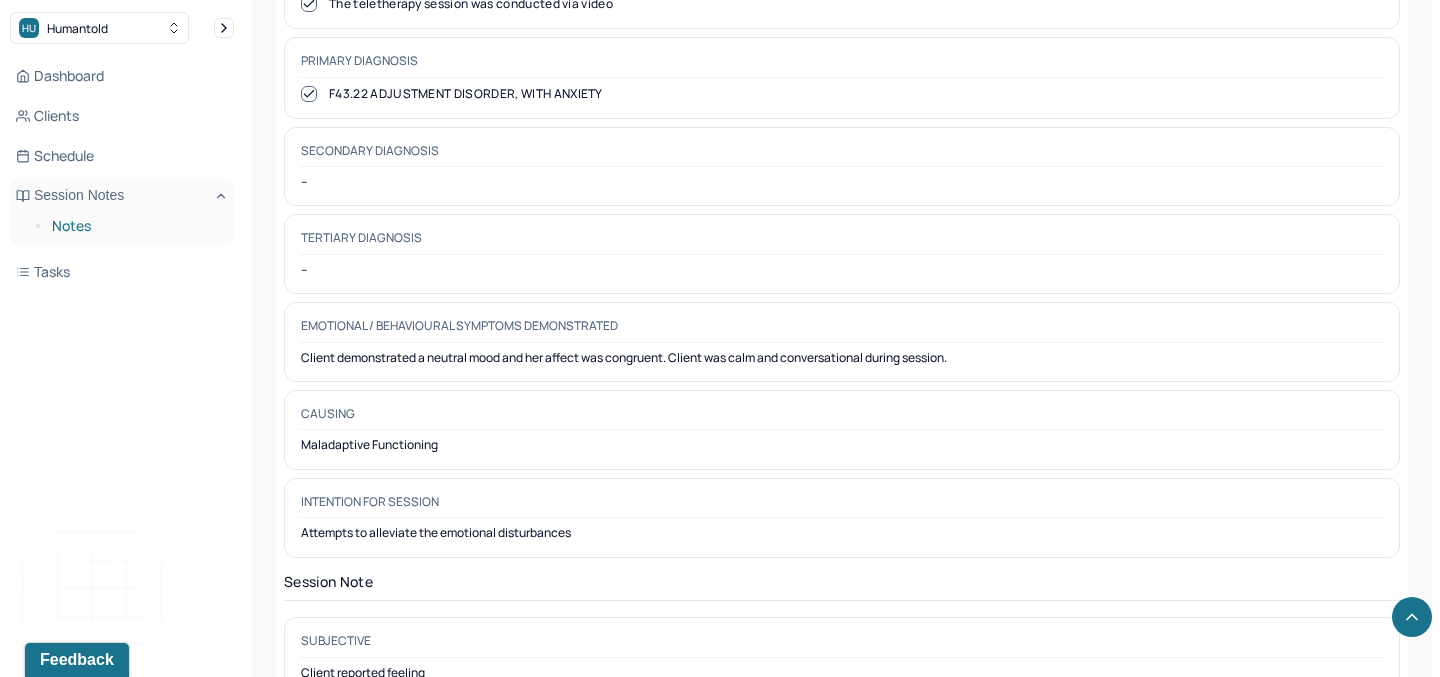 click on "Notes" at bounding box center [135, 226] 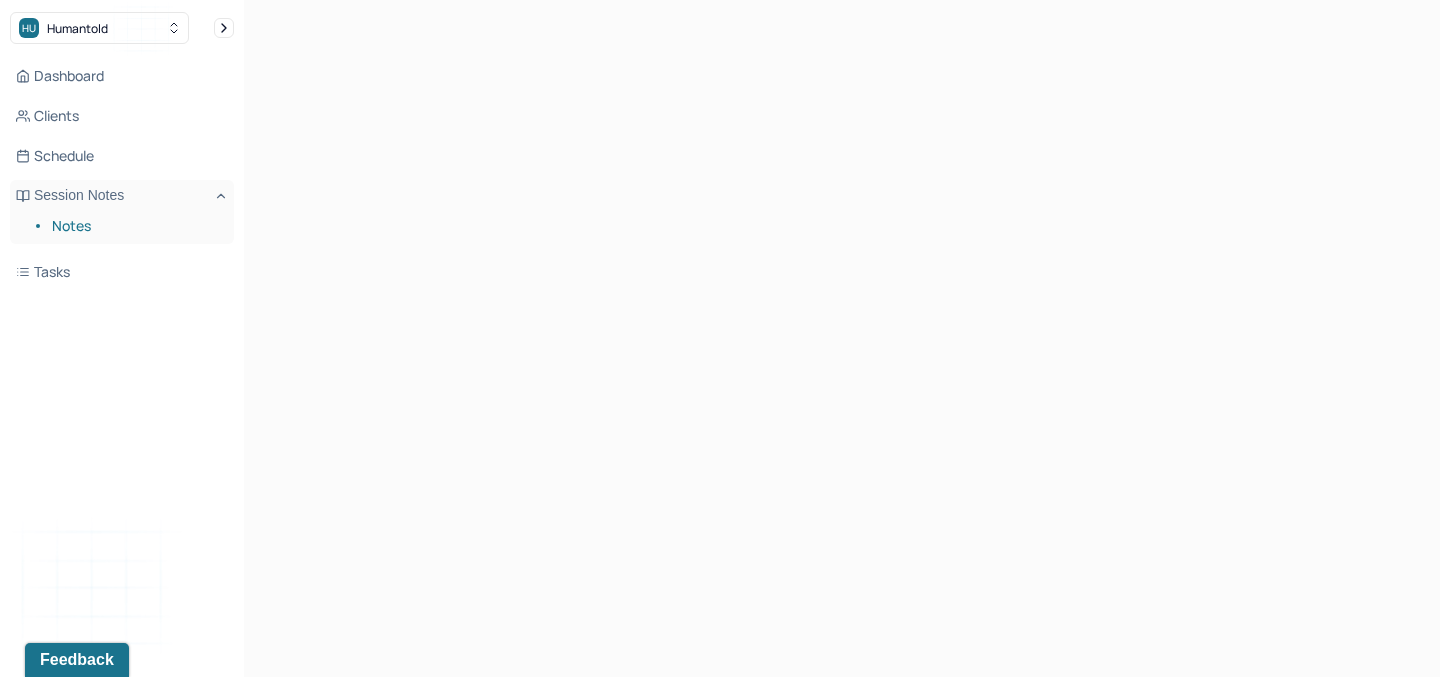 scroll, scrollTop: 223, scrollLeft: 0, axis: vertical 